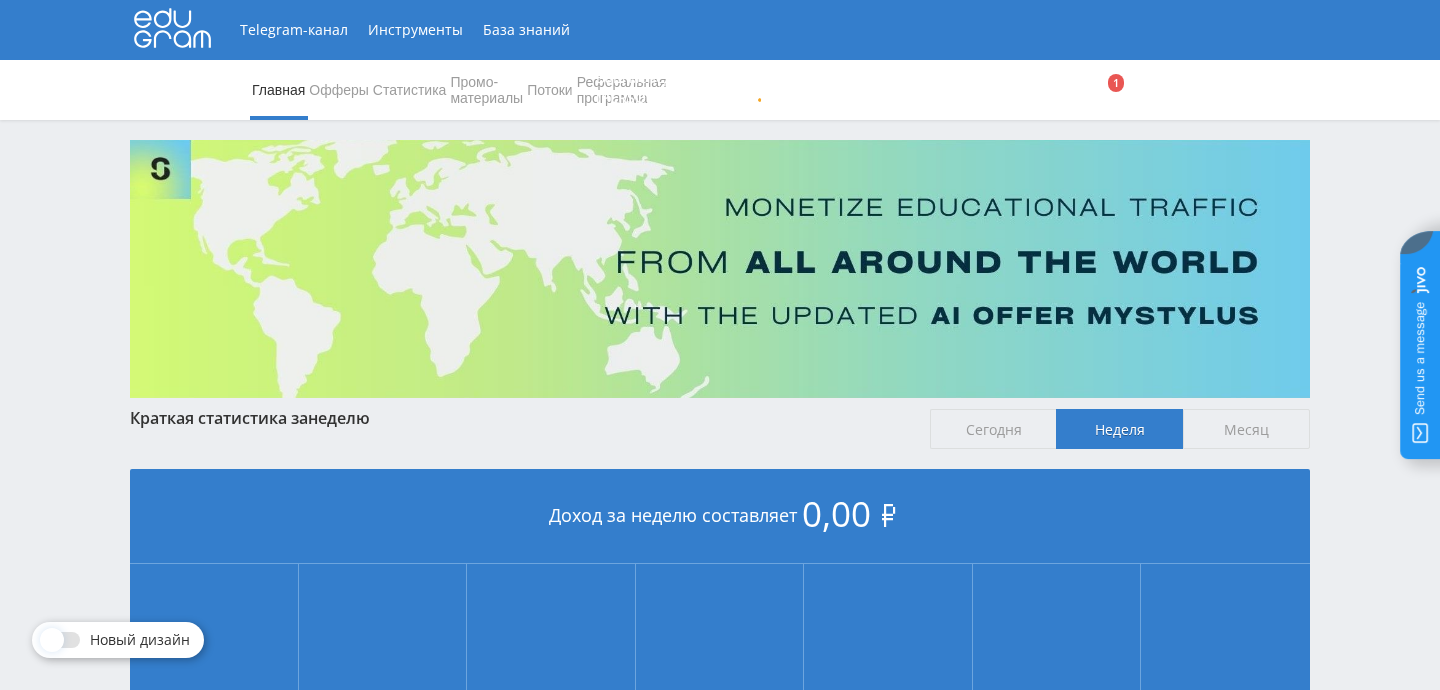 scroll, scrollTop: 0, scrollLeft: 0, axis: both 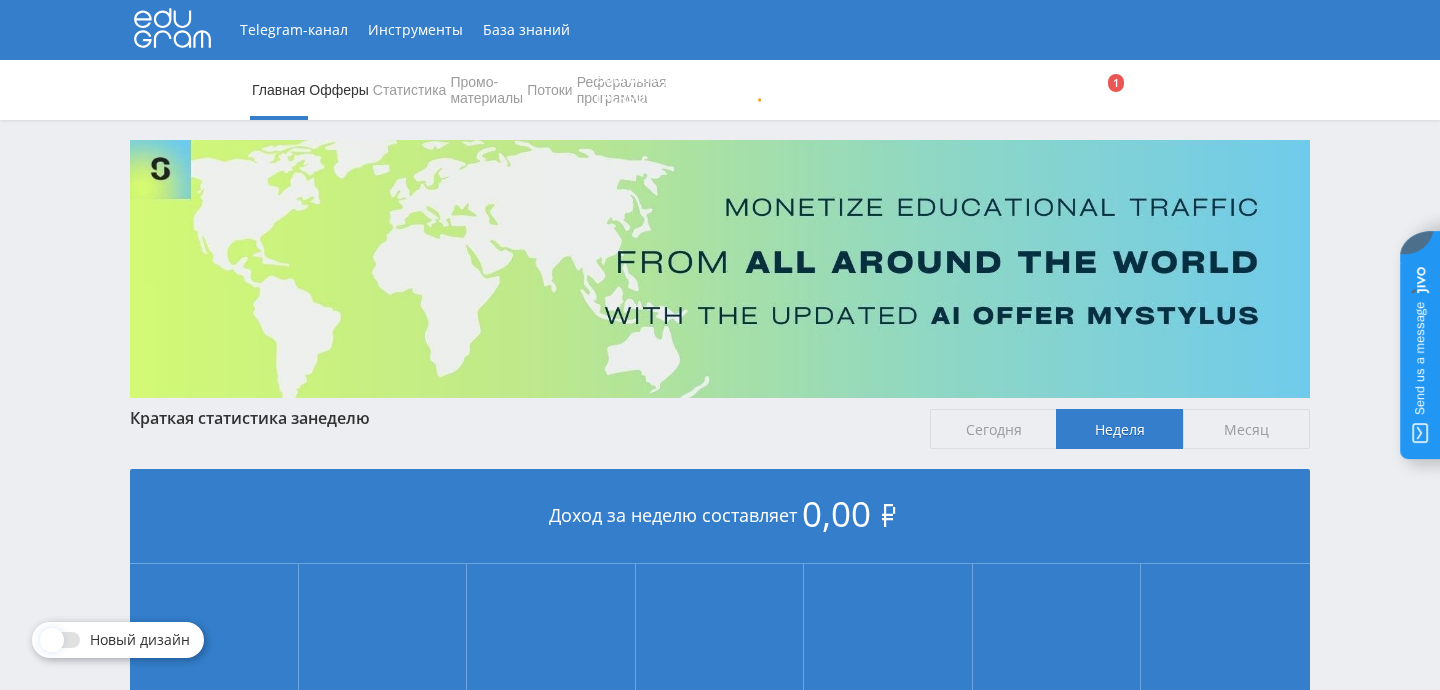 click on "Офферы" at bounding box center [339, 90] 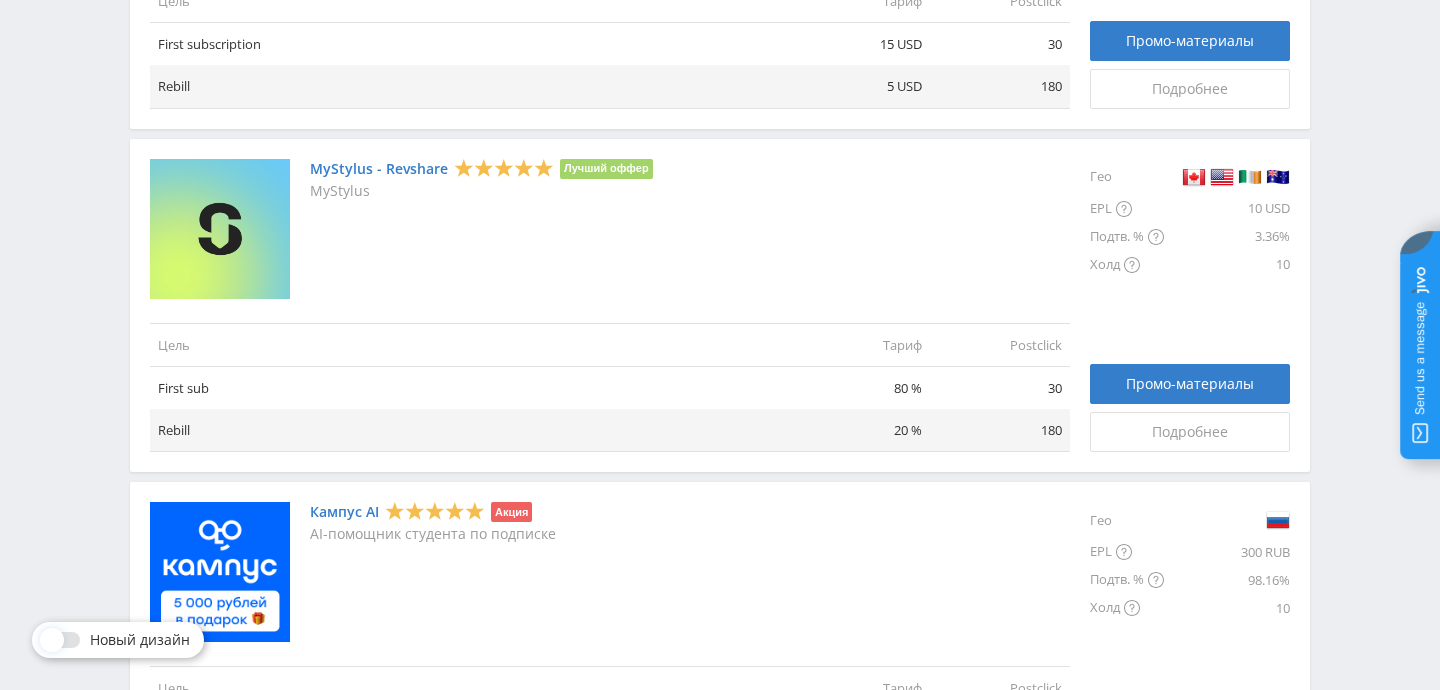 scroll, scrollTop: 763, scrollLeft: 0, axis: vertical 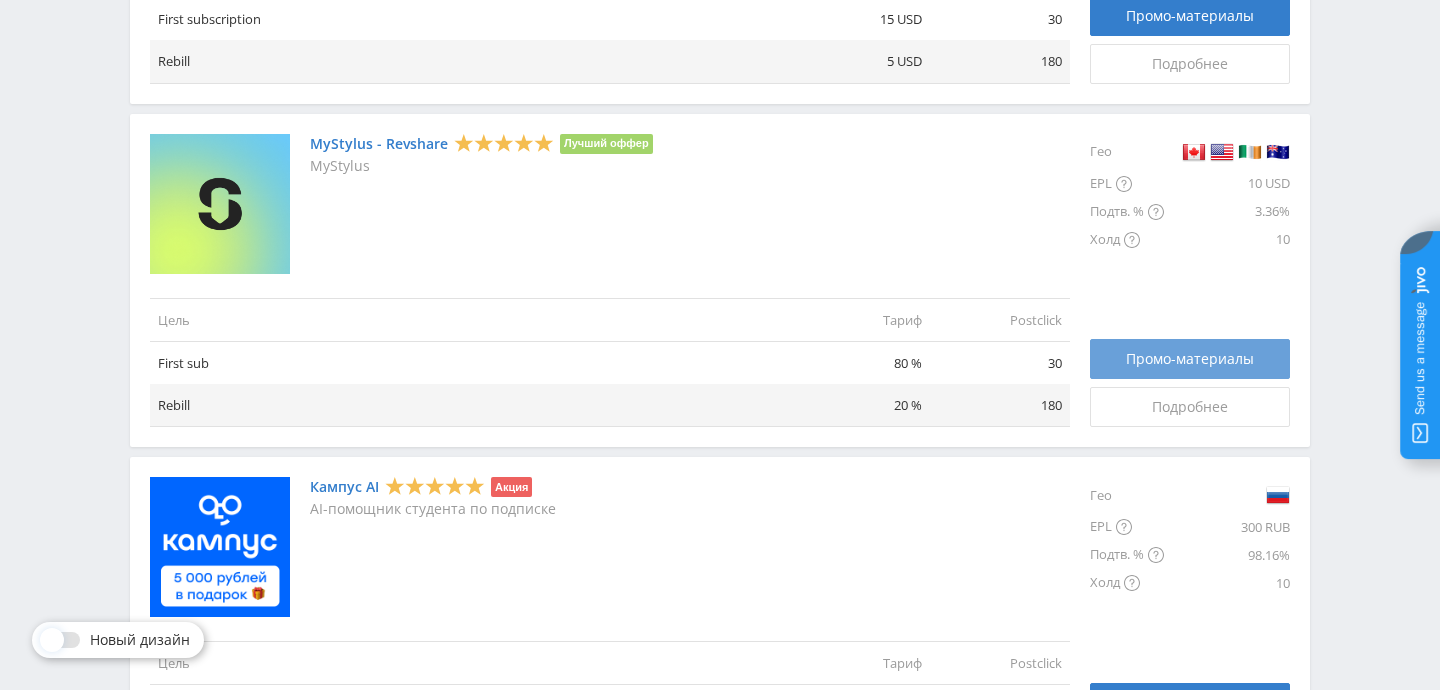 click on "Промо-материалы" at bounding box center (1190, 359) 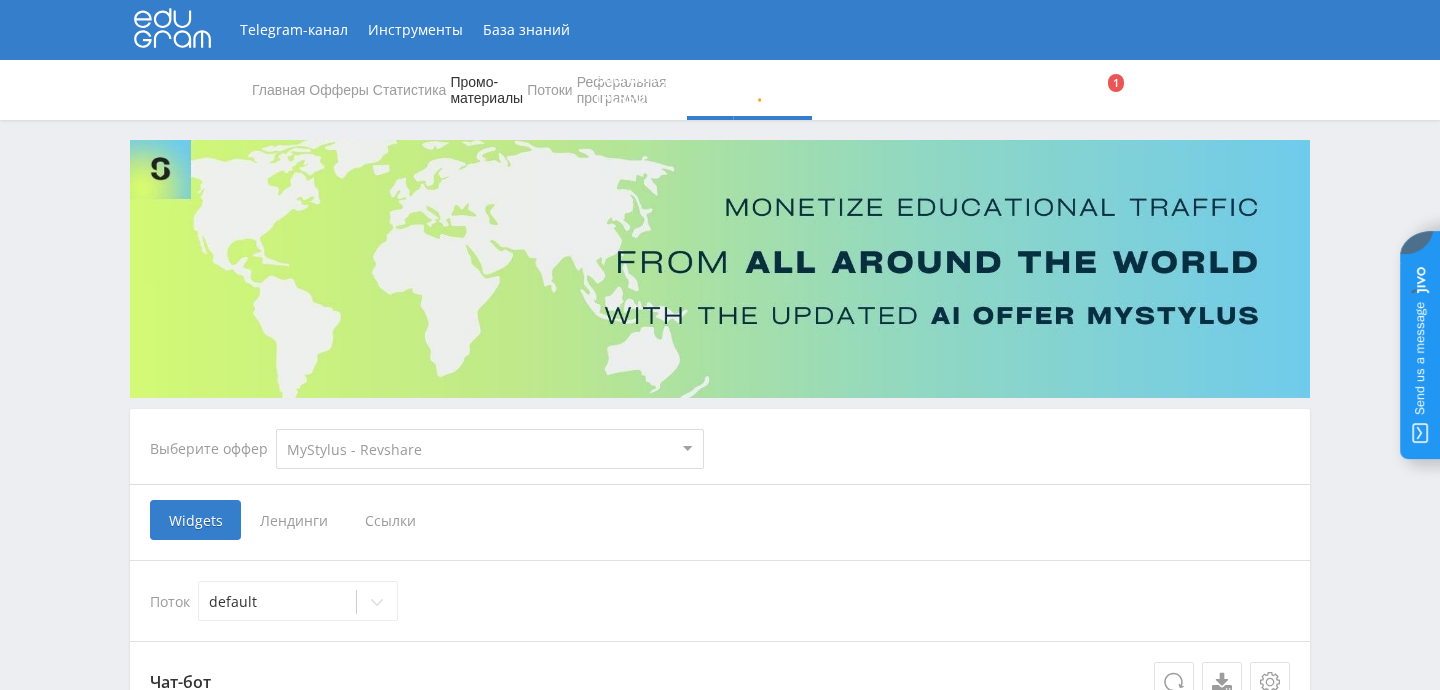 select on "341" 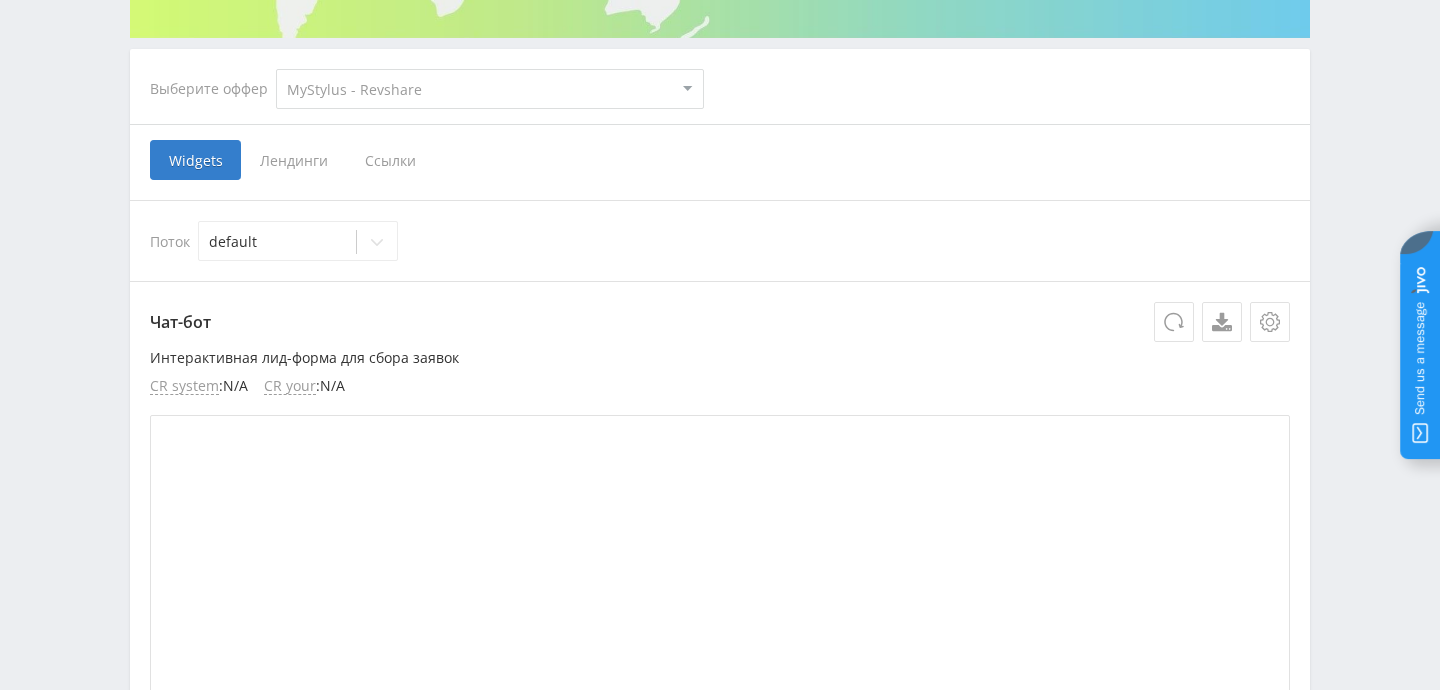 scroll, scrollTop: 391, scrollLeft: 0, axis: vertical 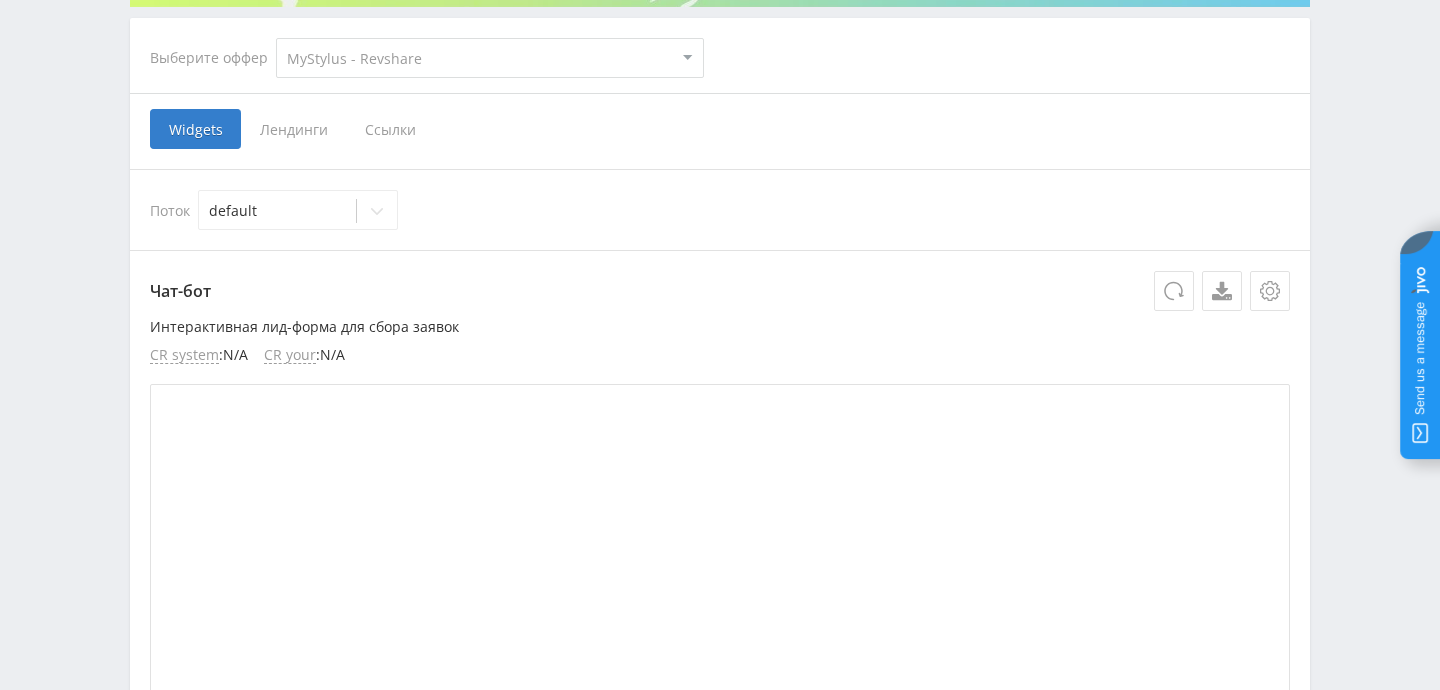 click on "Ссылки" at bounding box center [390, 129] 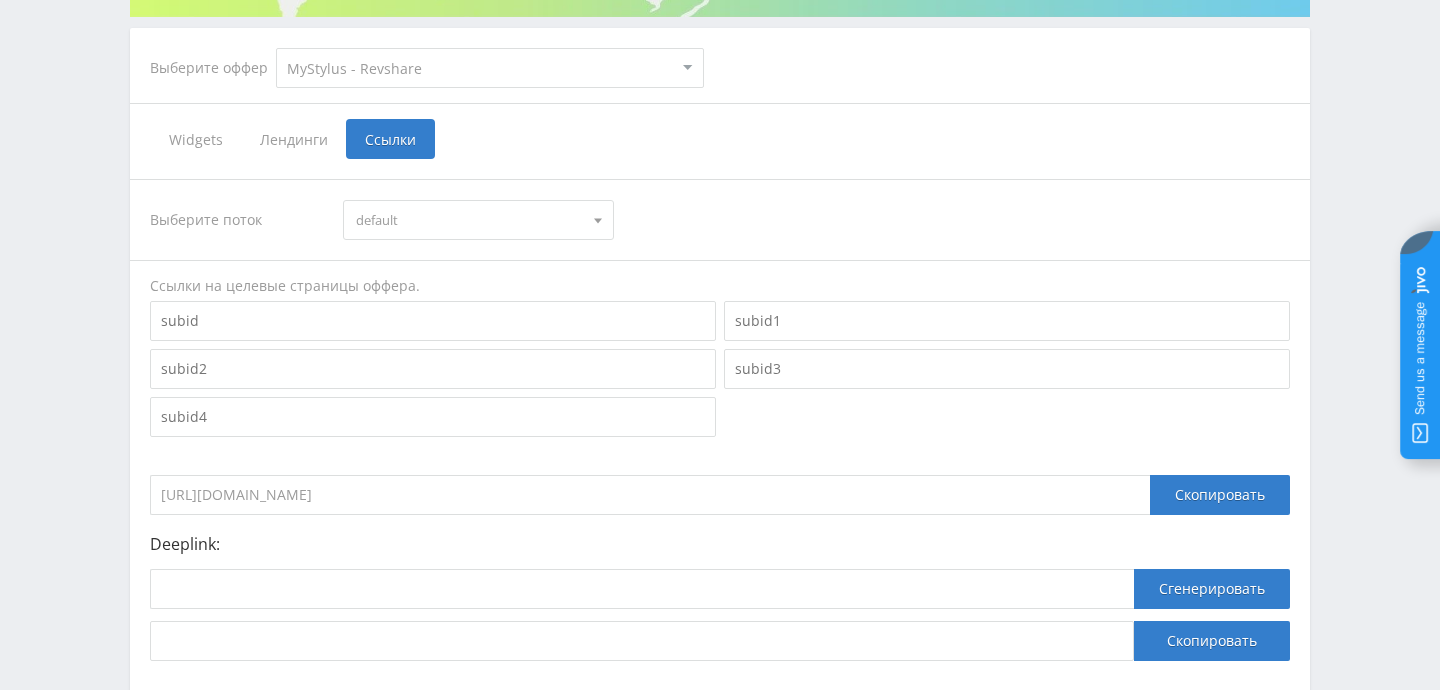 scroll, scrollTop: 382, scrollLeft: 0, axis: vertical 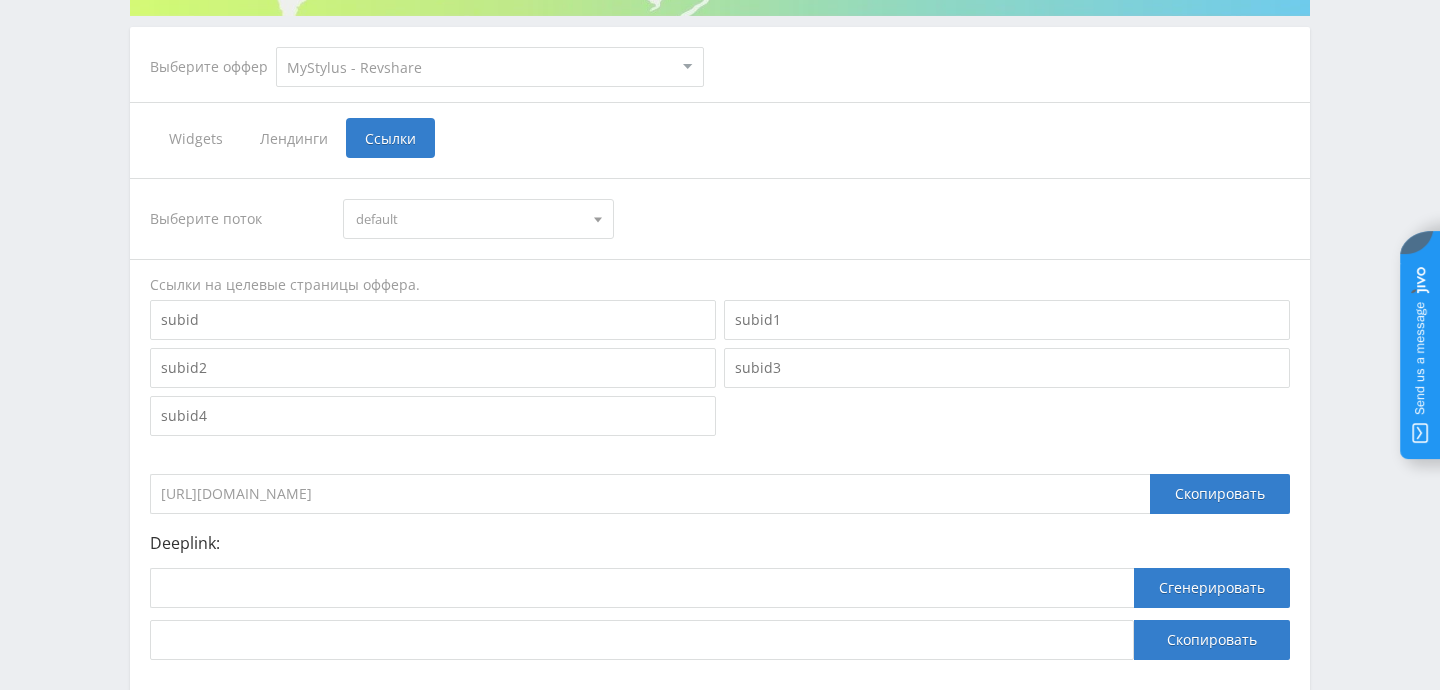 click on "Widgets" at bounding box center [195, 138] 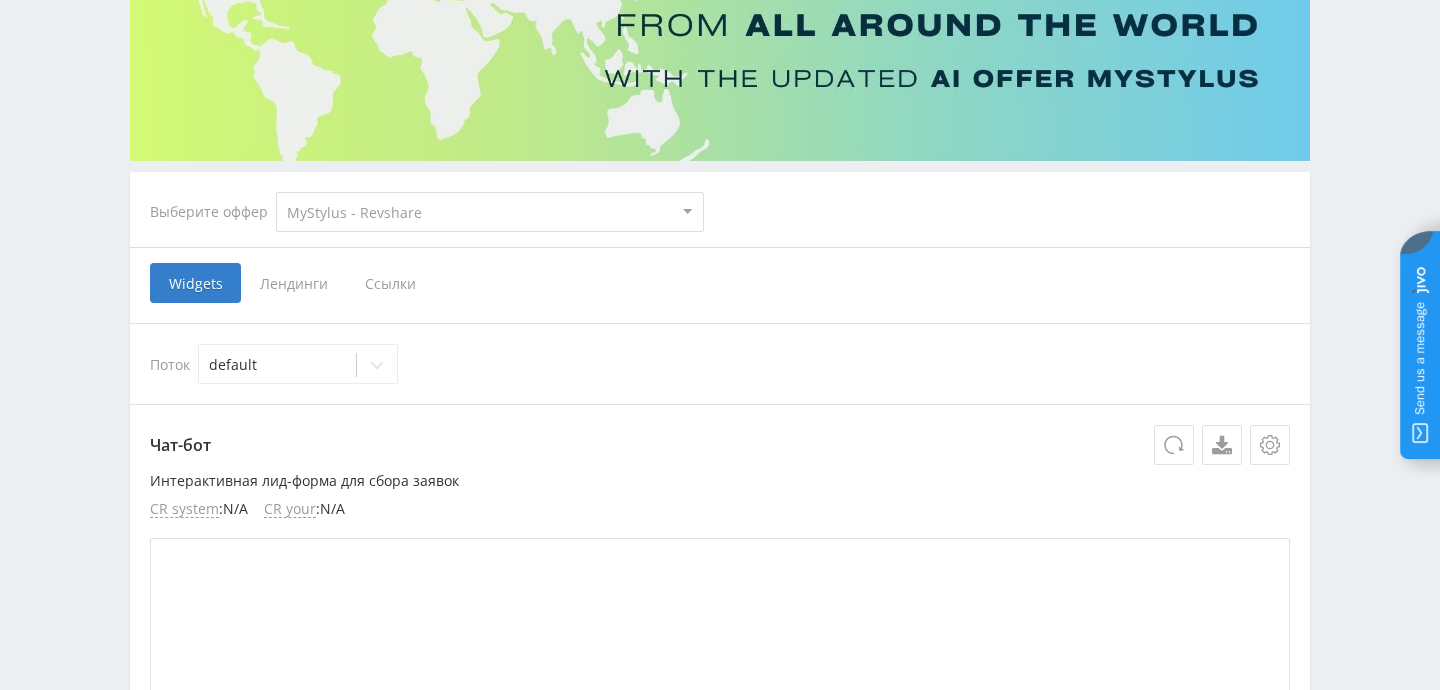 scroll, scrollTop: 222, scrollLeft: 0, axis: vertical 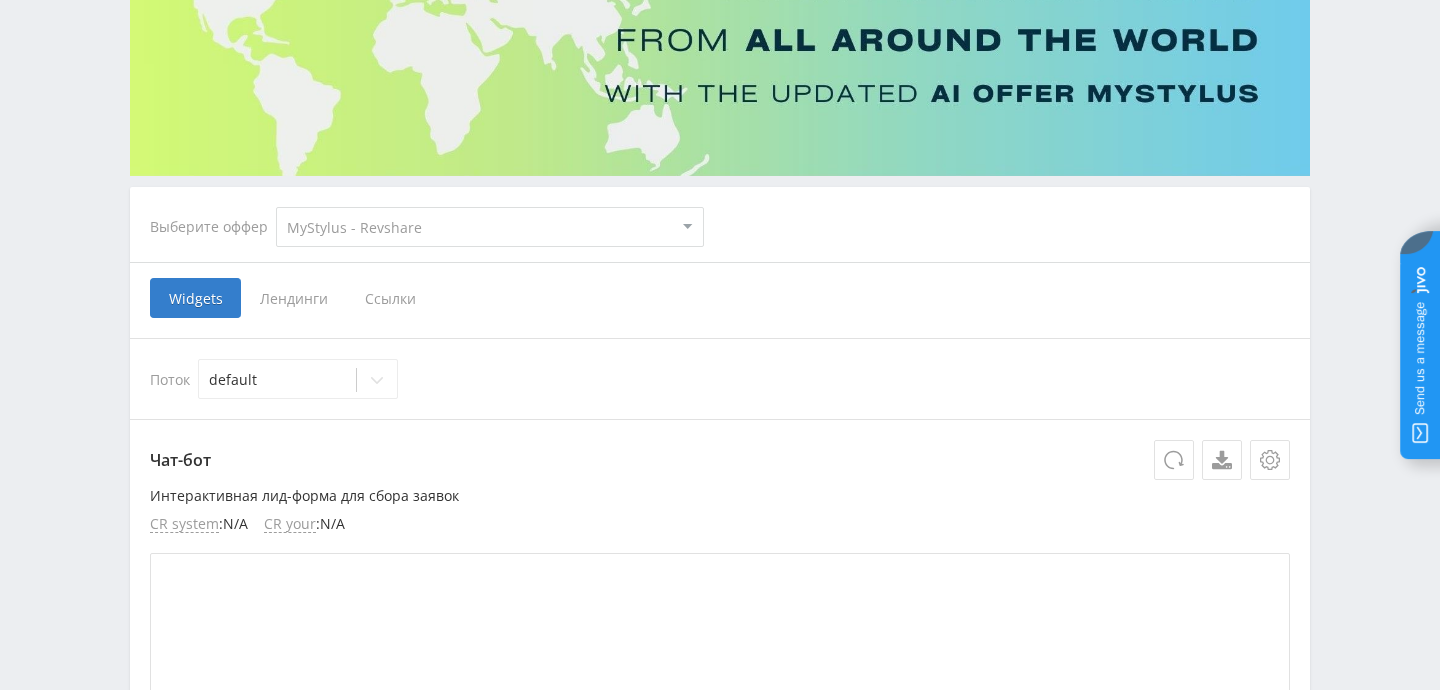 click on "Лендинги" at bounding box center (293, 298) 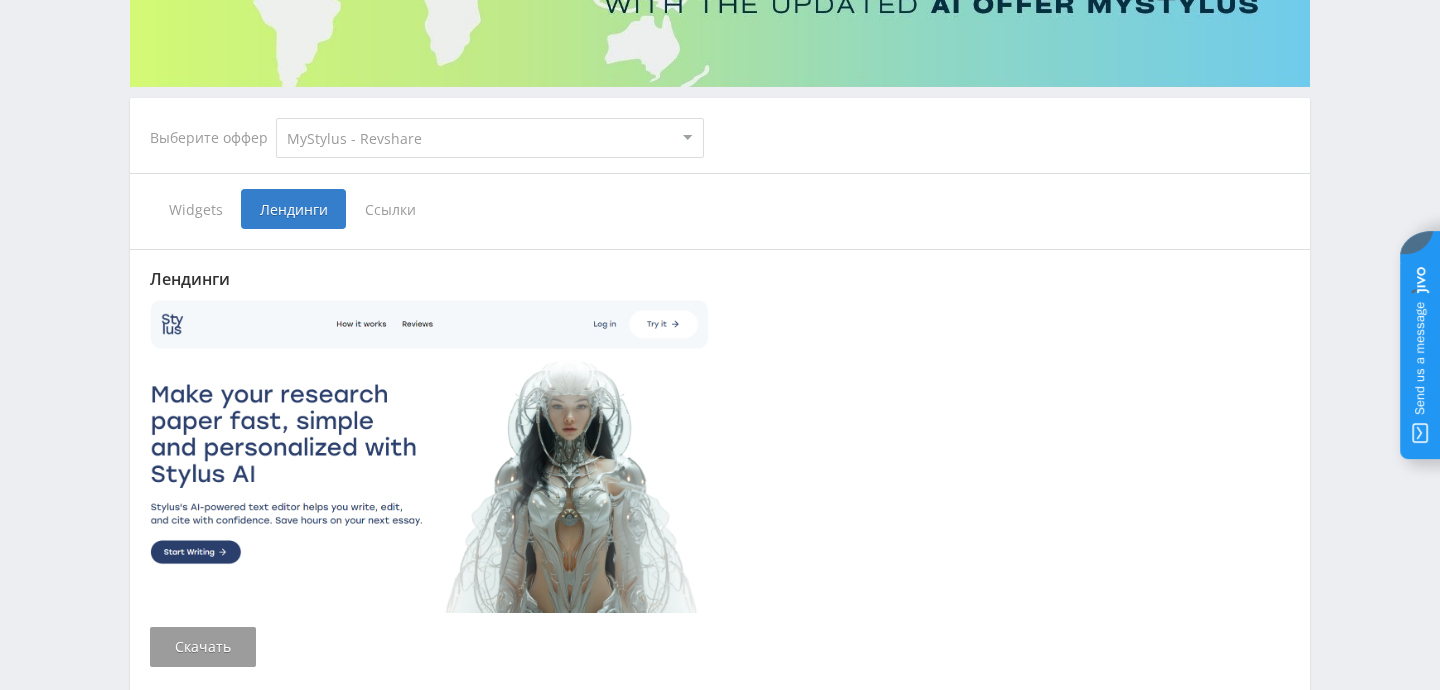 scroll, scrollTop: 306, scrollLeft: 0, axis: vertical 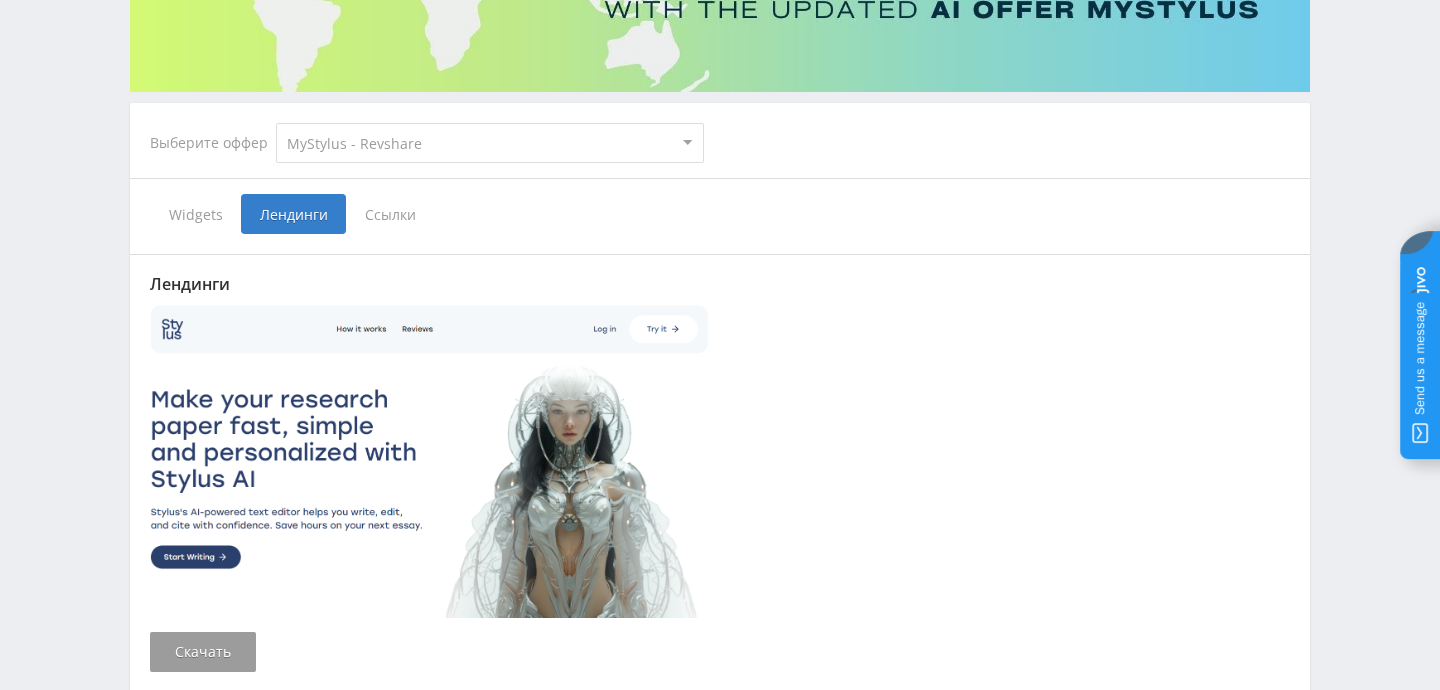 click on "Ссылки" at bounding box center [390, 214] 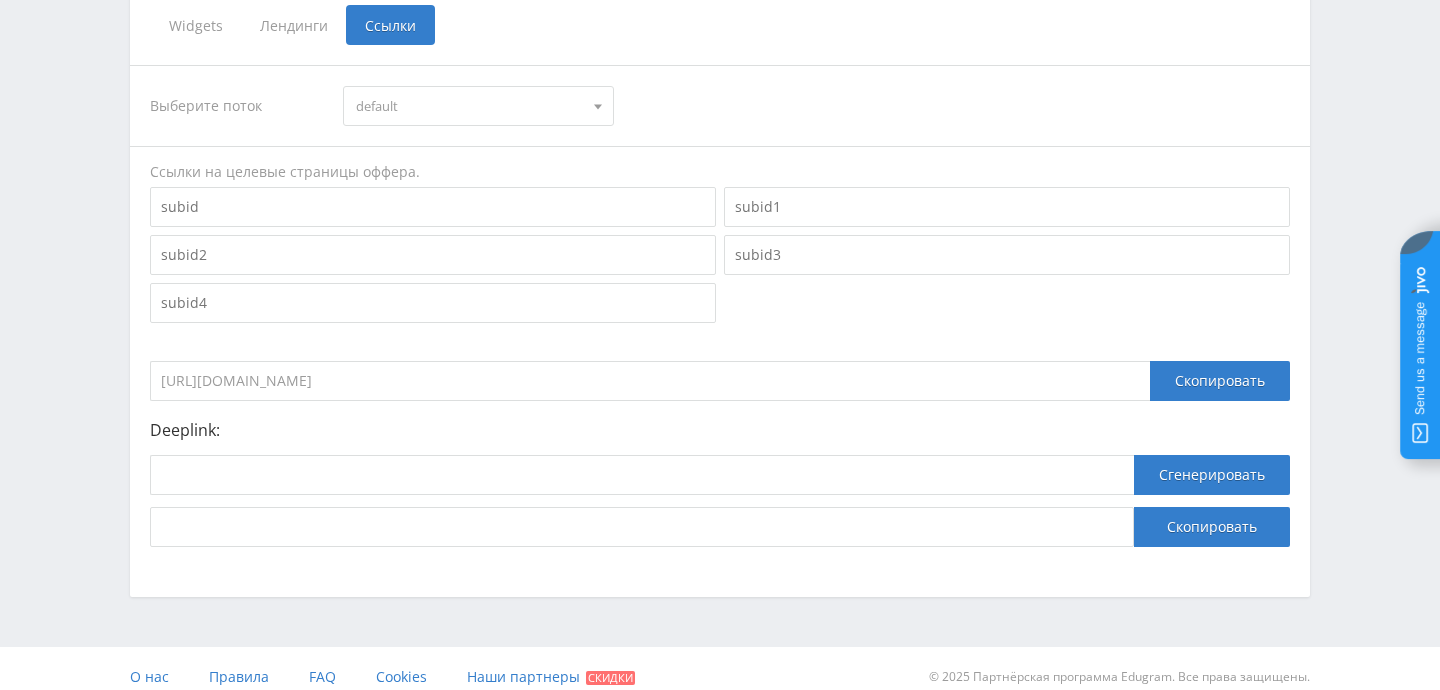 scroll, scrollTop: 498, scrollLeft: 0, axis: vertical 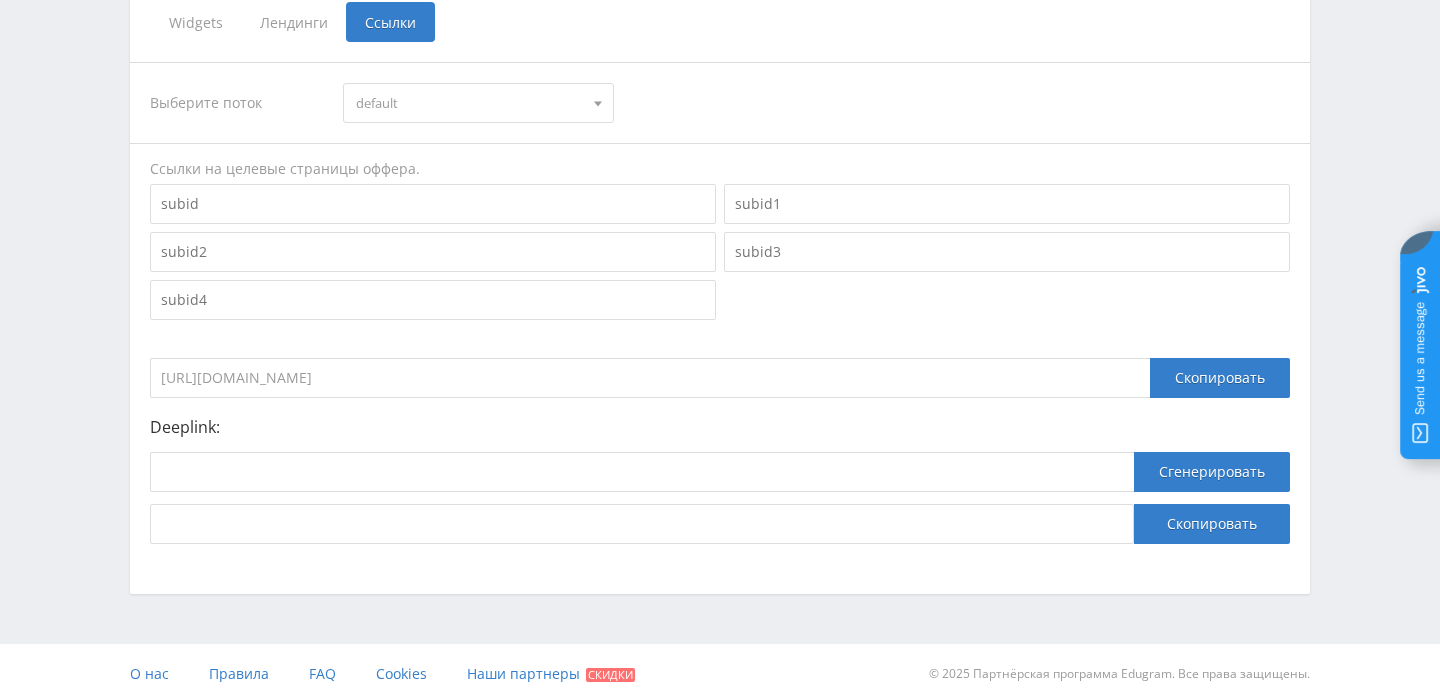 click on "https://eduforms.org/?rid=68908a2dd682a63c" at bounding box center (650, 378) 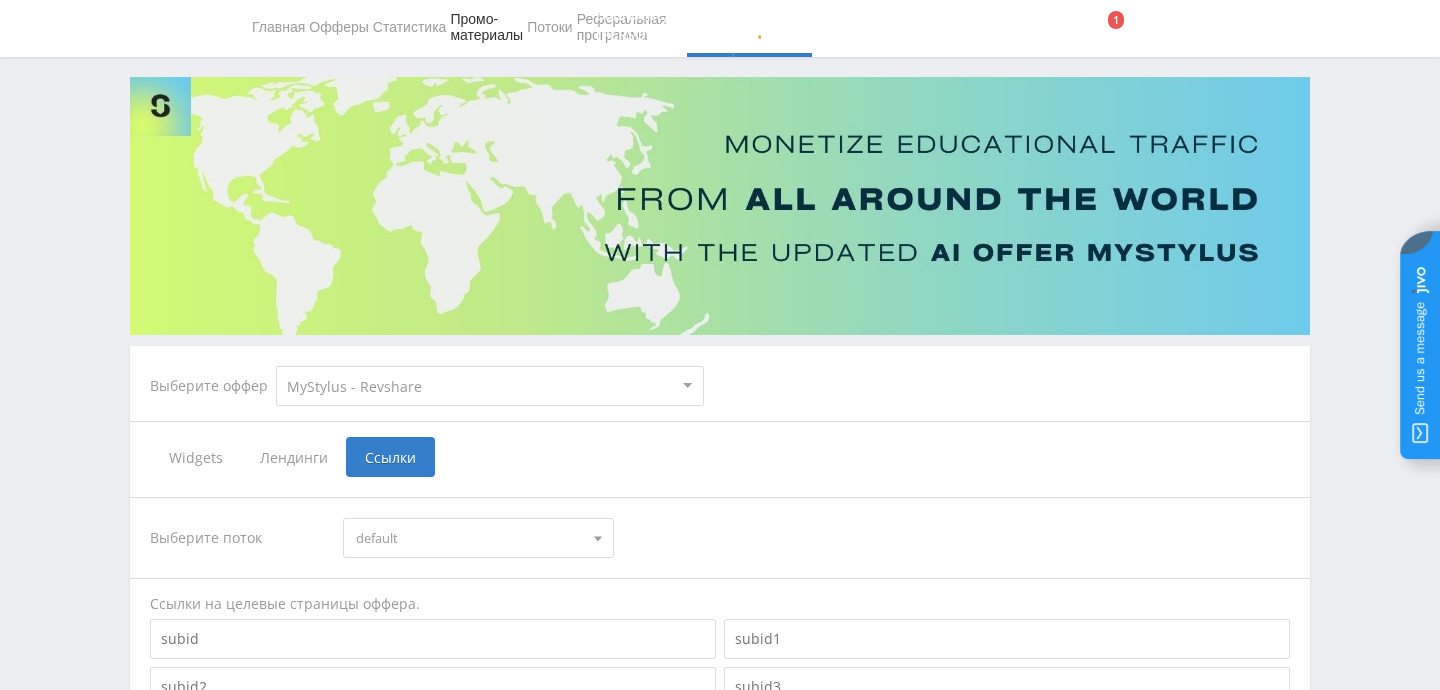 scroll, scrollTop: 0, scrollLeft: 0, axis: both 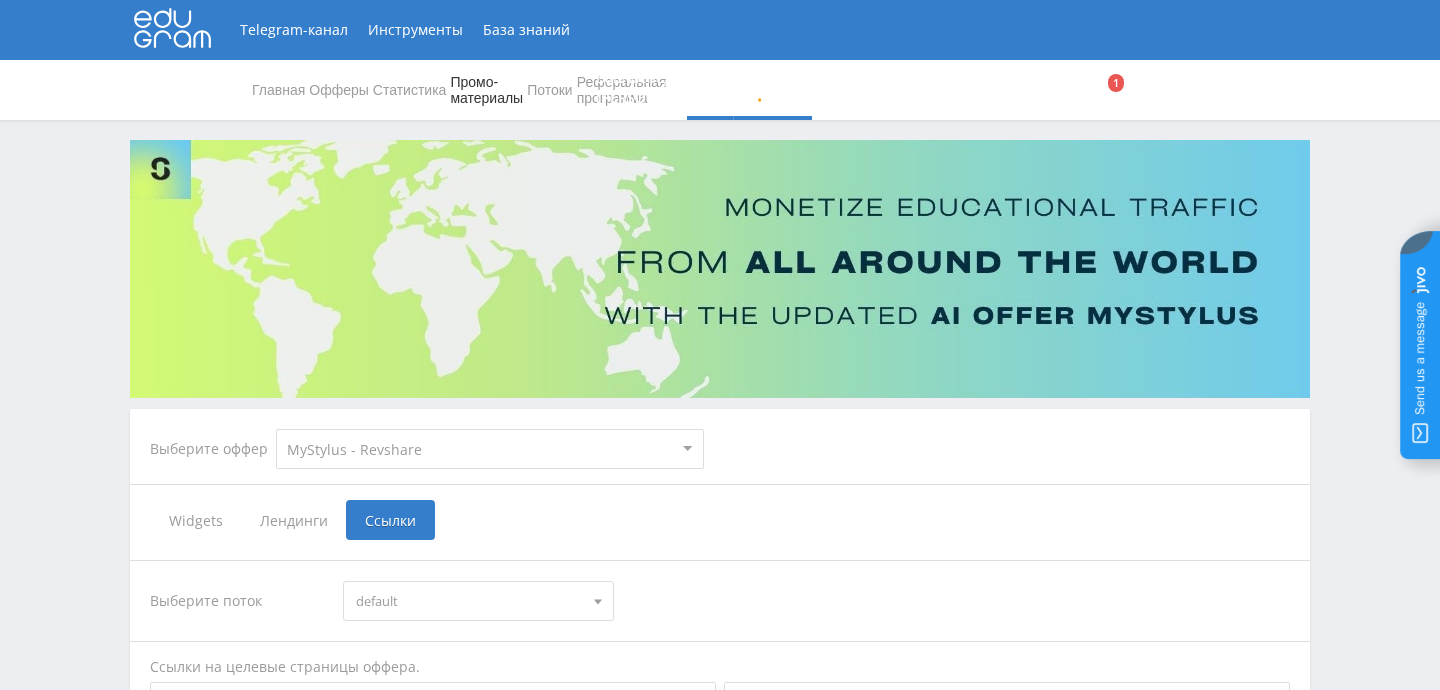 click on "Widgets" at bounding box center [195, 520] 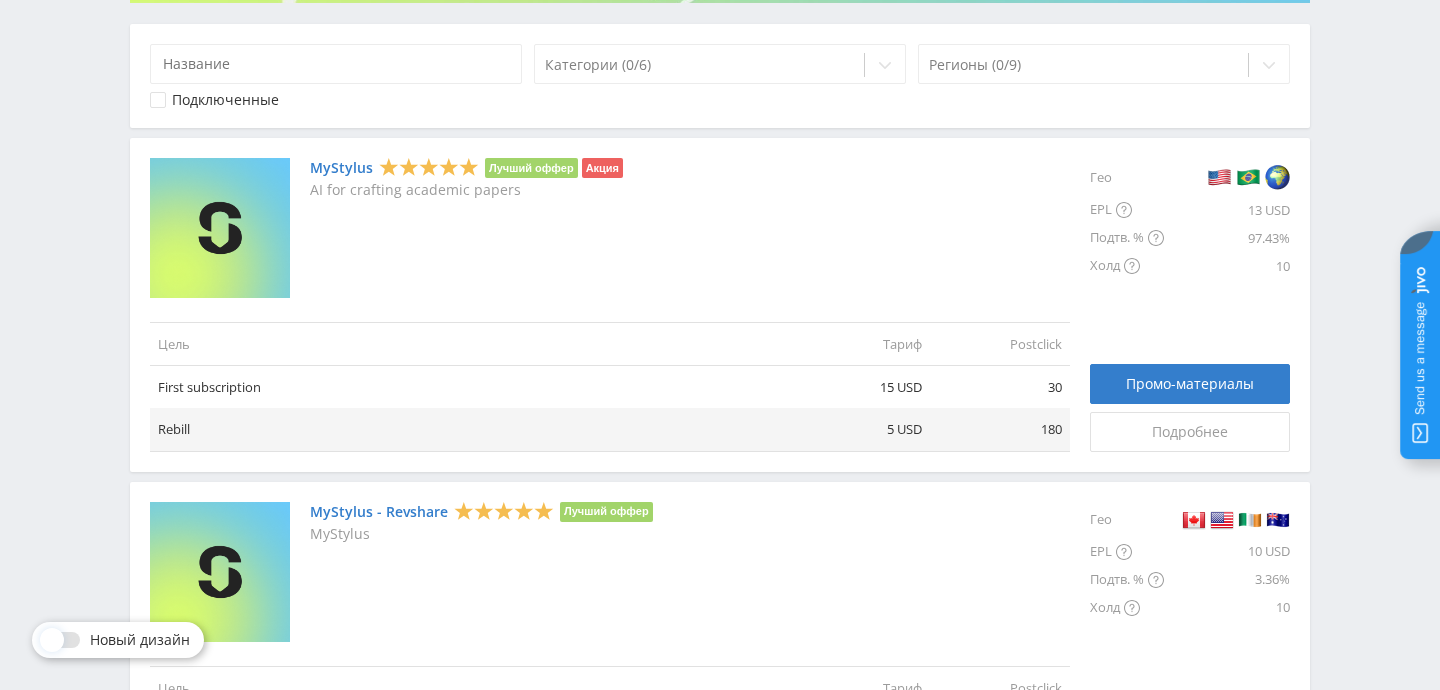 scroll, scrollTop: 425, scrollLeft: 0, axis: vertical 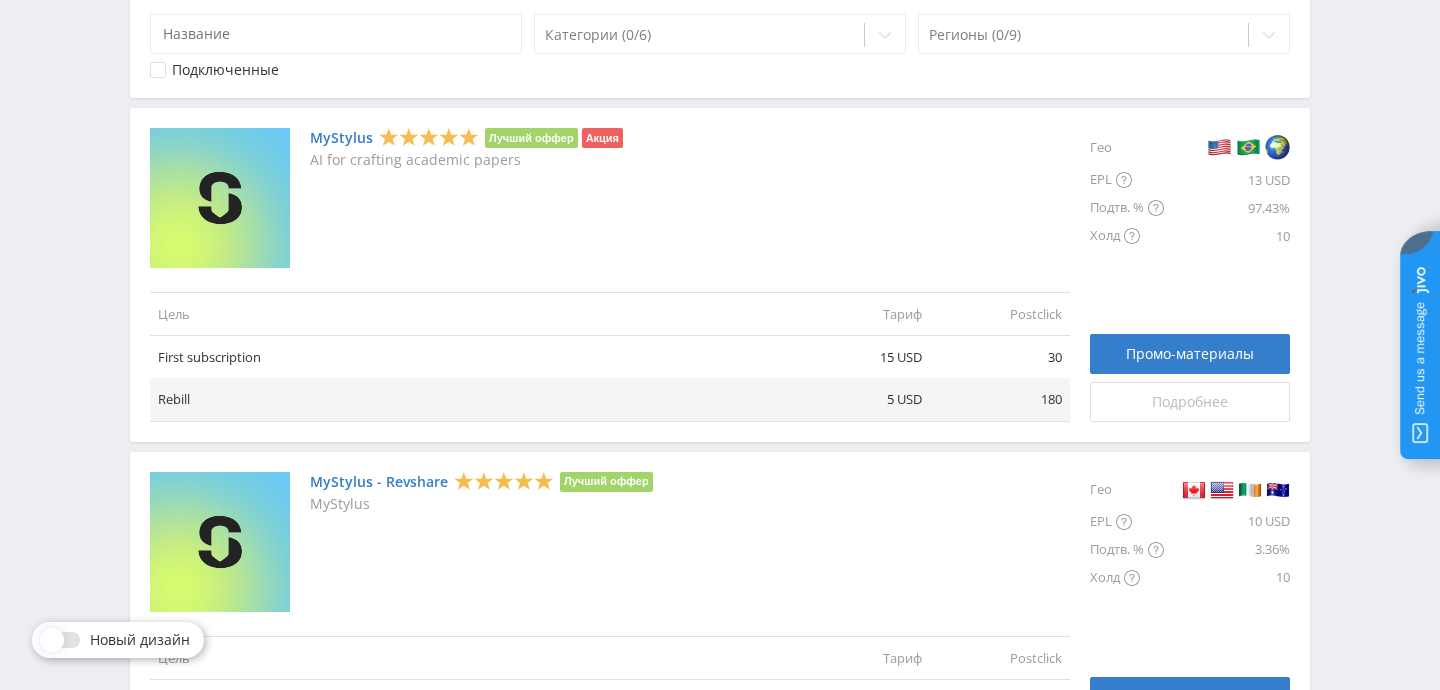 click on "Подробнее" at bounding box center (1190, 402) 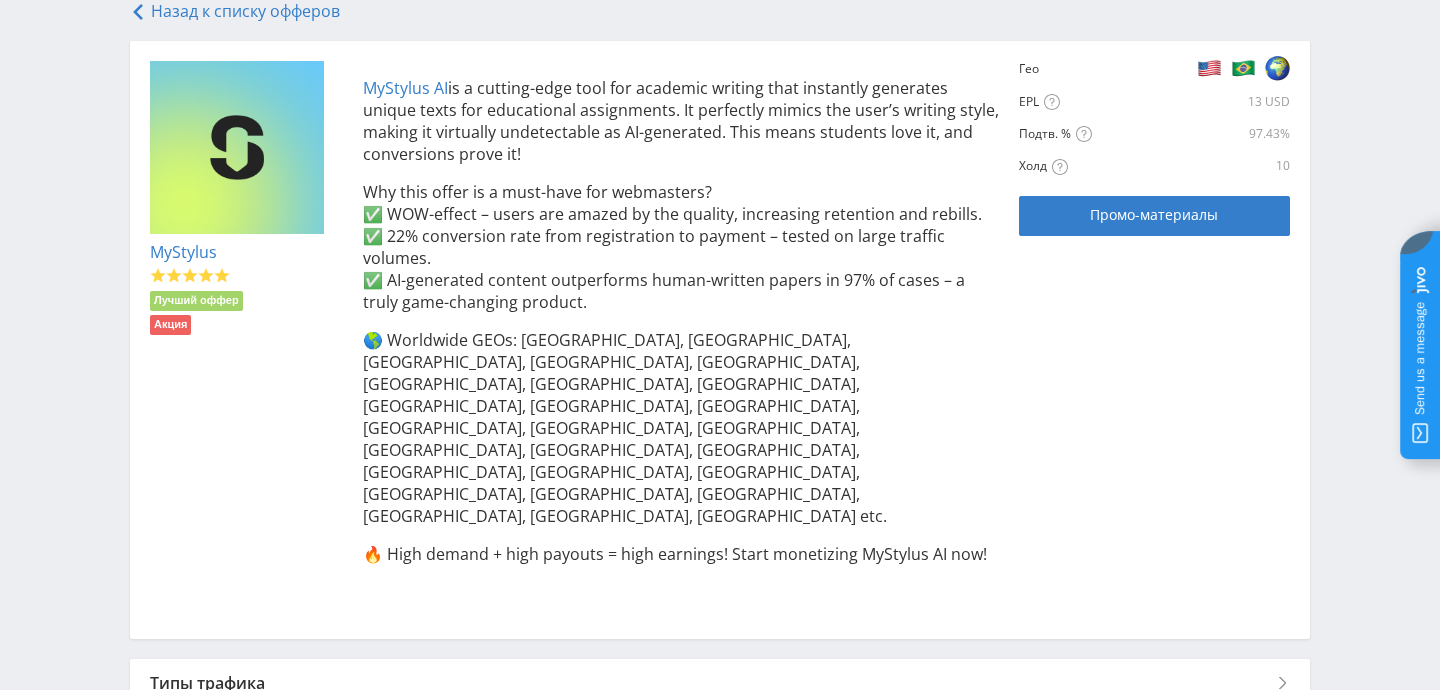 scroll, scrollTop: 391, scrollLeft: 0, axis: vertical 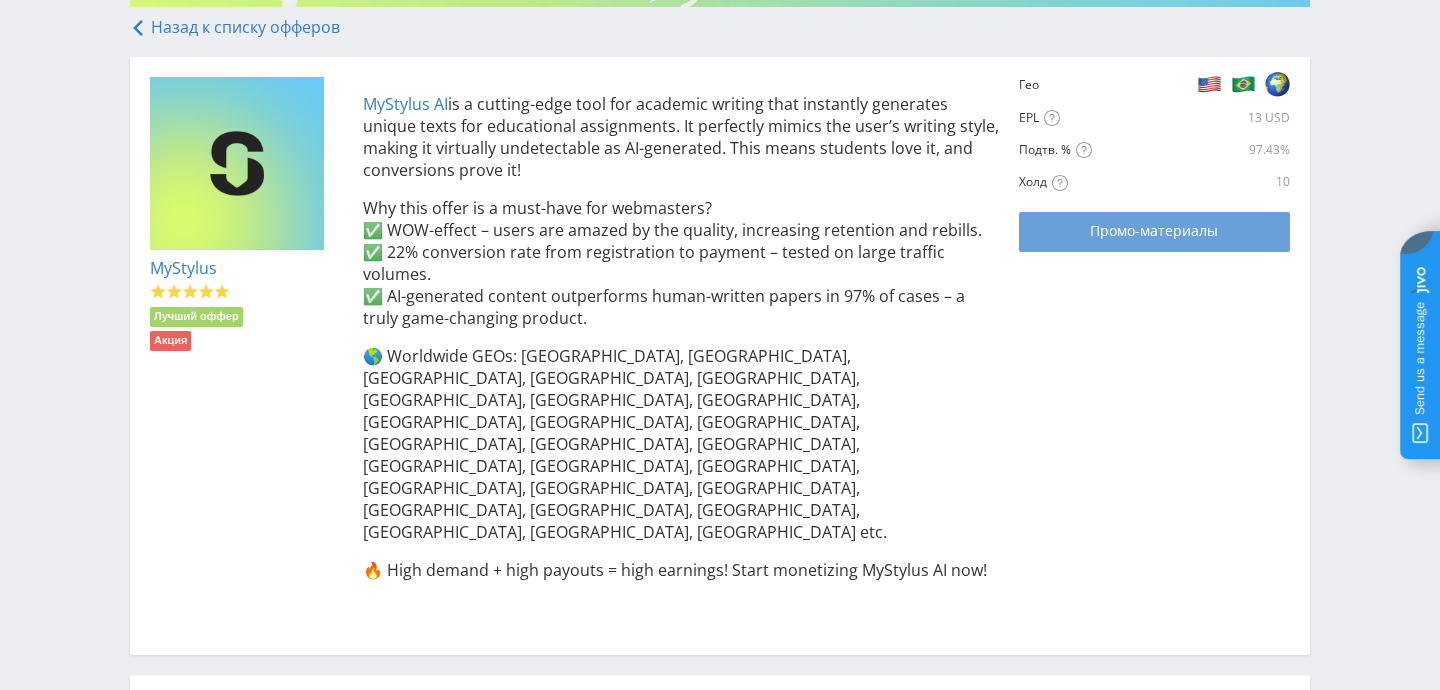 click on "Промо-материалы" at bounding box center [1154, 232] 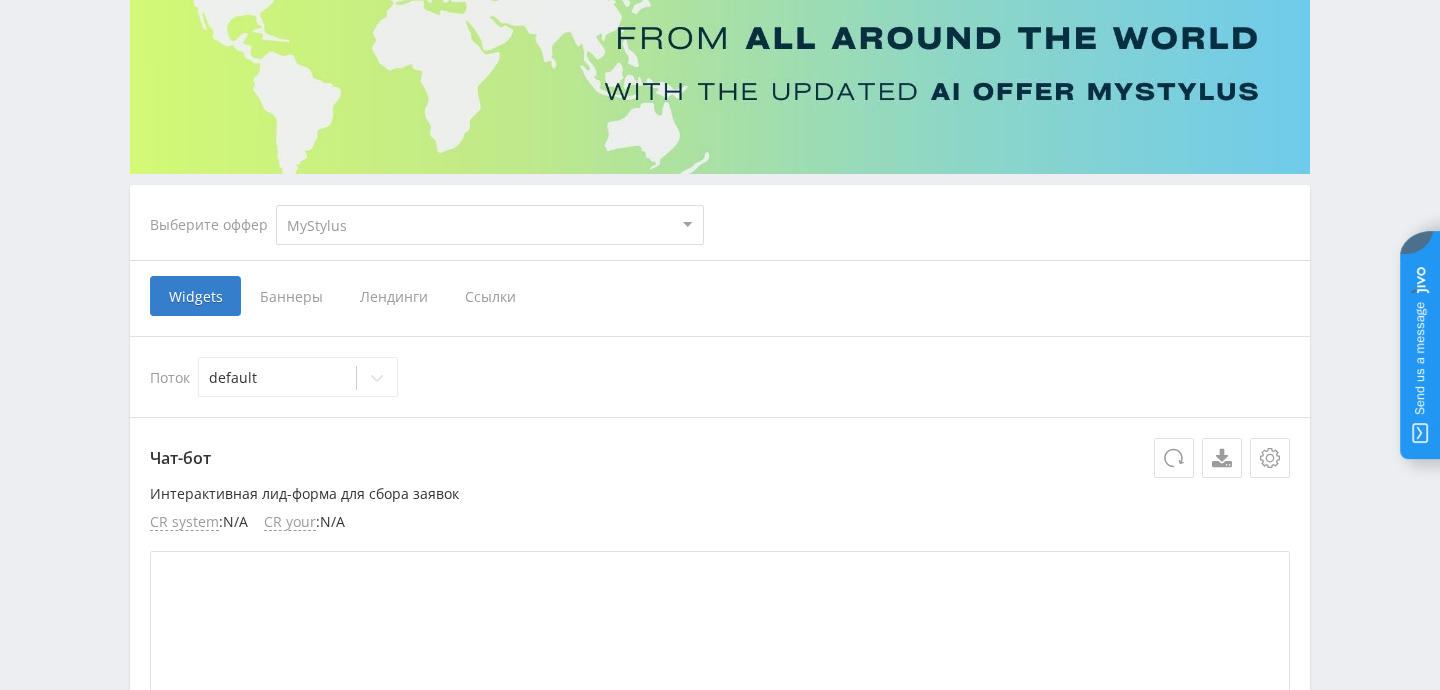 scroll, scrollTop: 347, scrollLeft: 0, axis: vertical 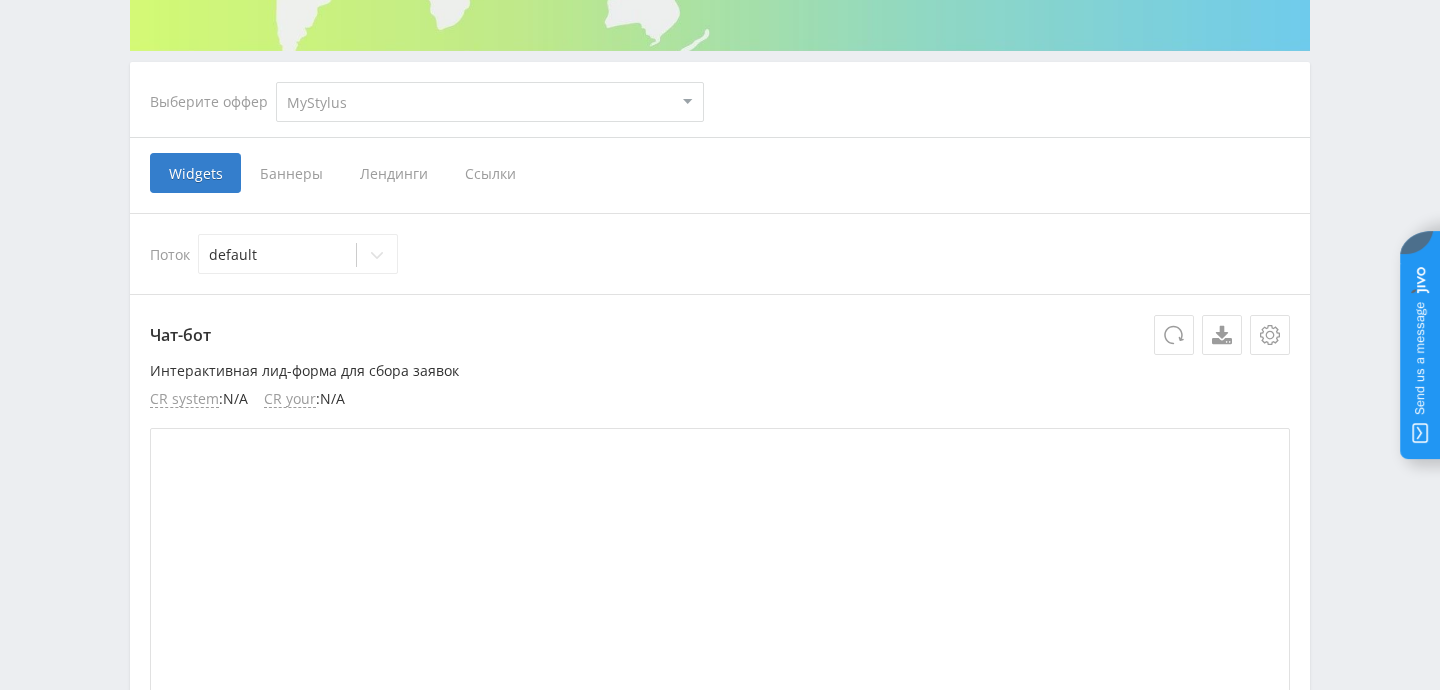 click on "Ссылки" at bounding box center [490, 173] 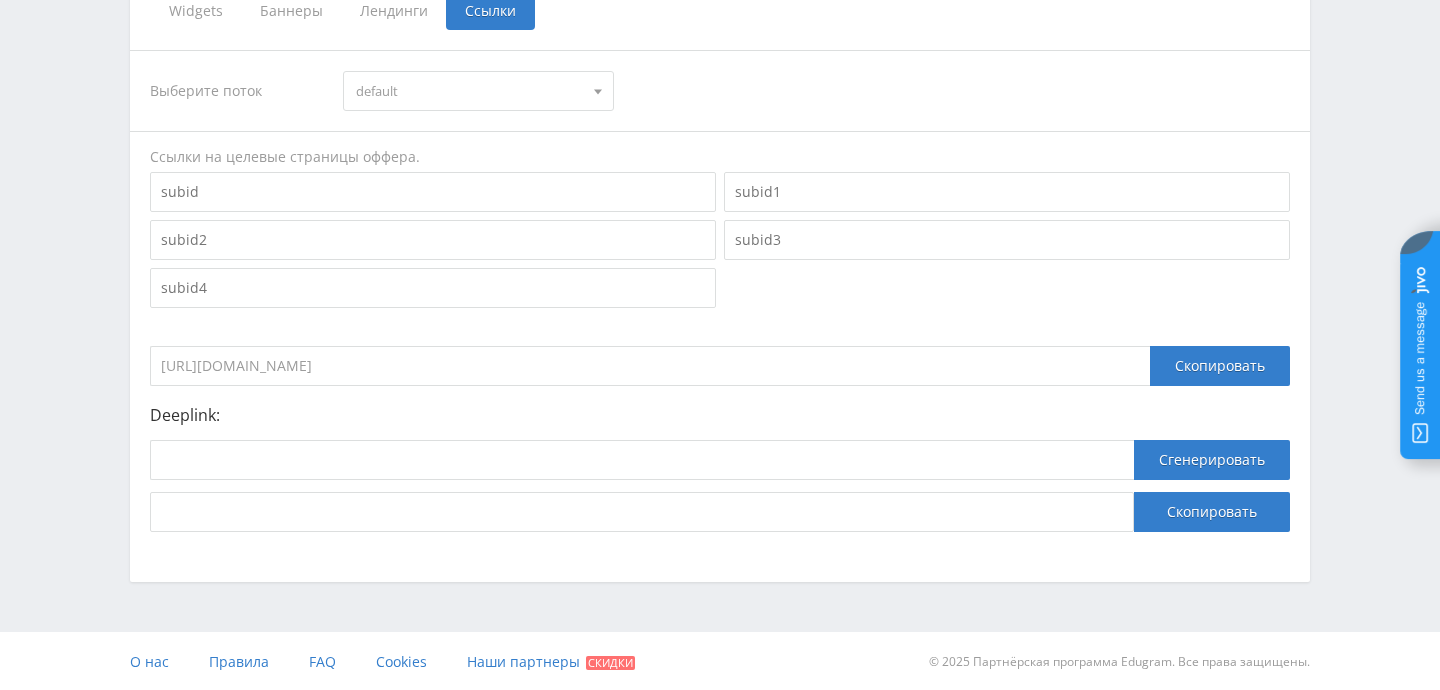 scroll, scrollTop: 508, scrollLeft: 0, axis: vertical 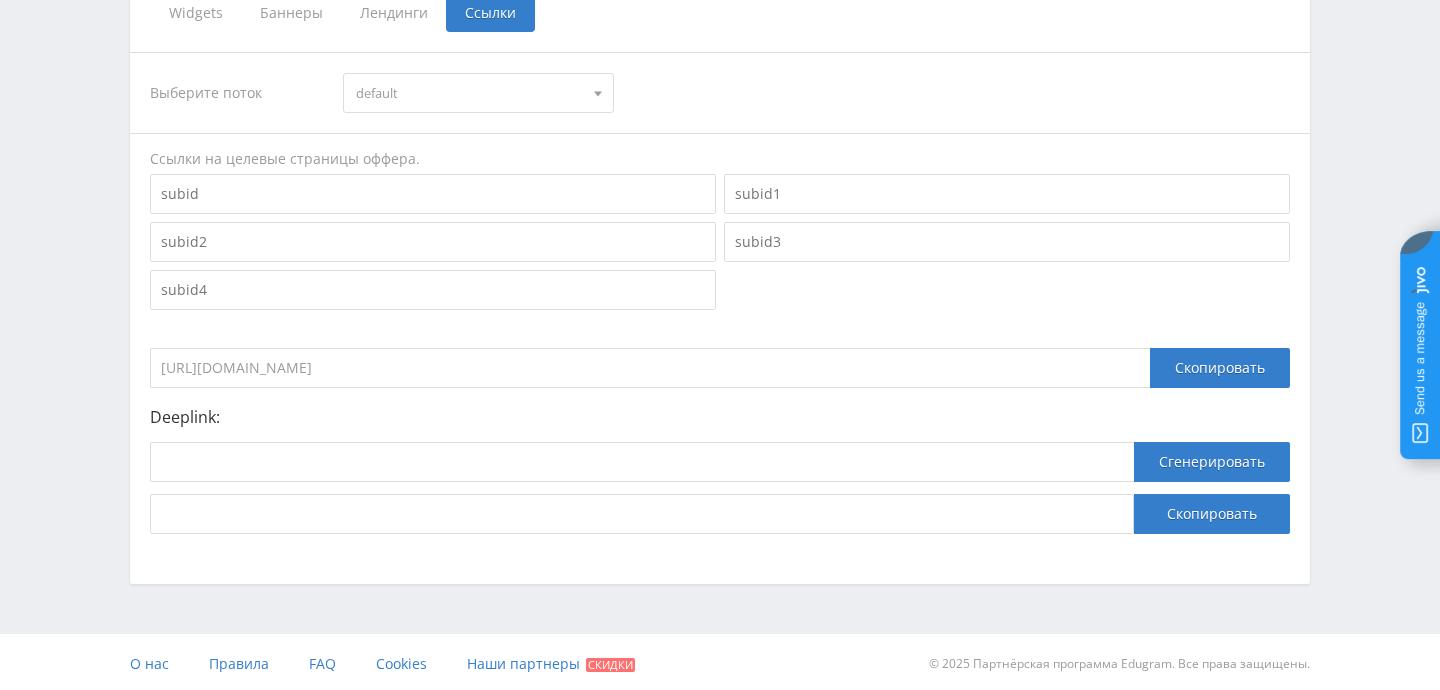 drag, startPoint x: 486, startPoint y: 363, endPoint x: 125, endPoint y: 359, distance: 361.02216 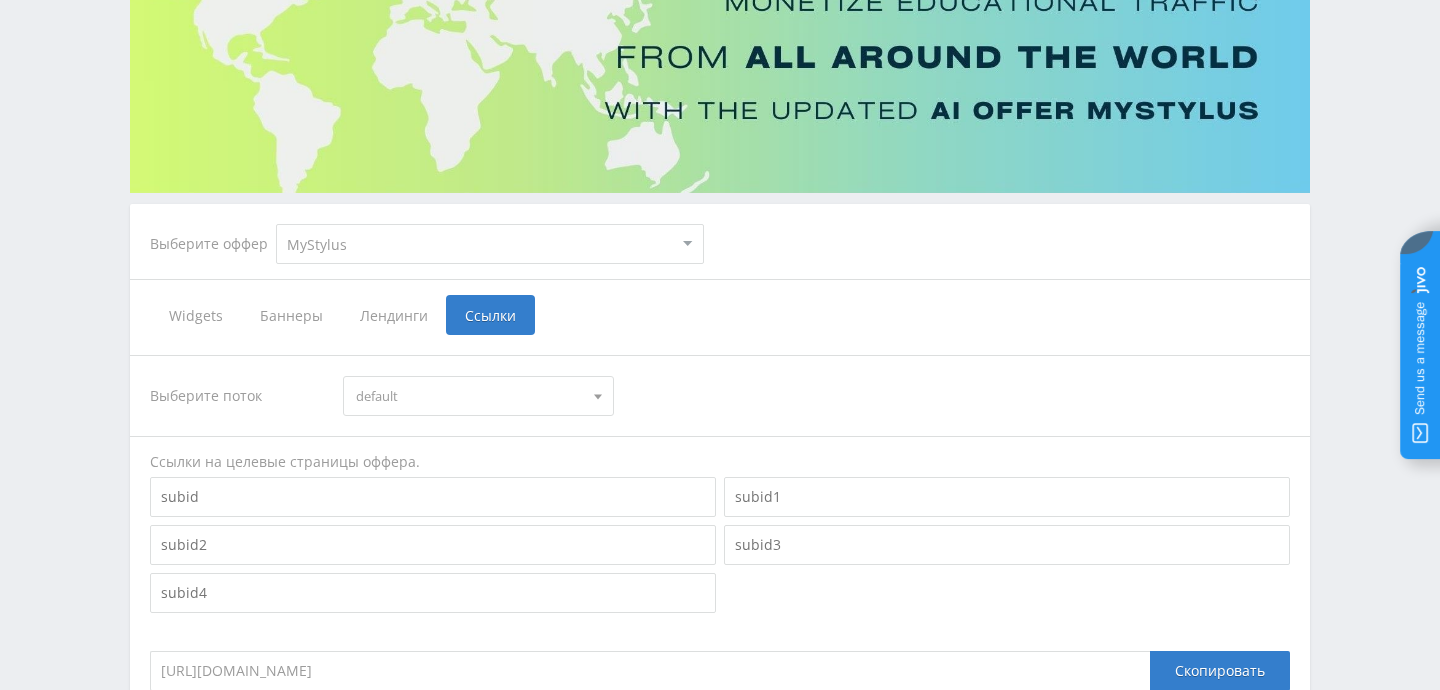 scroll, scrollTop: 199, scrollLeft: 0, axis: vertical 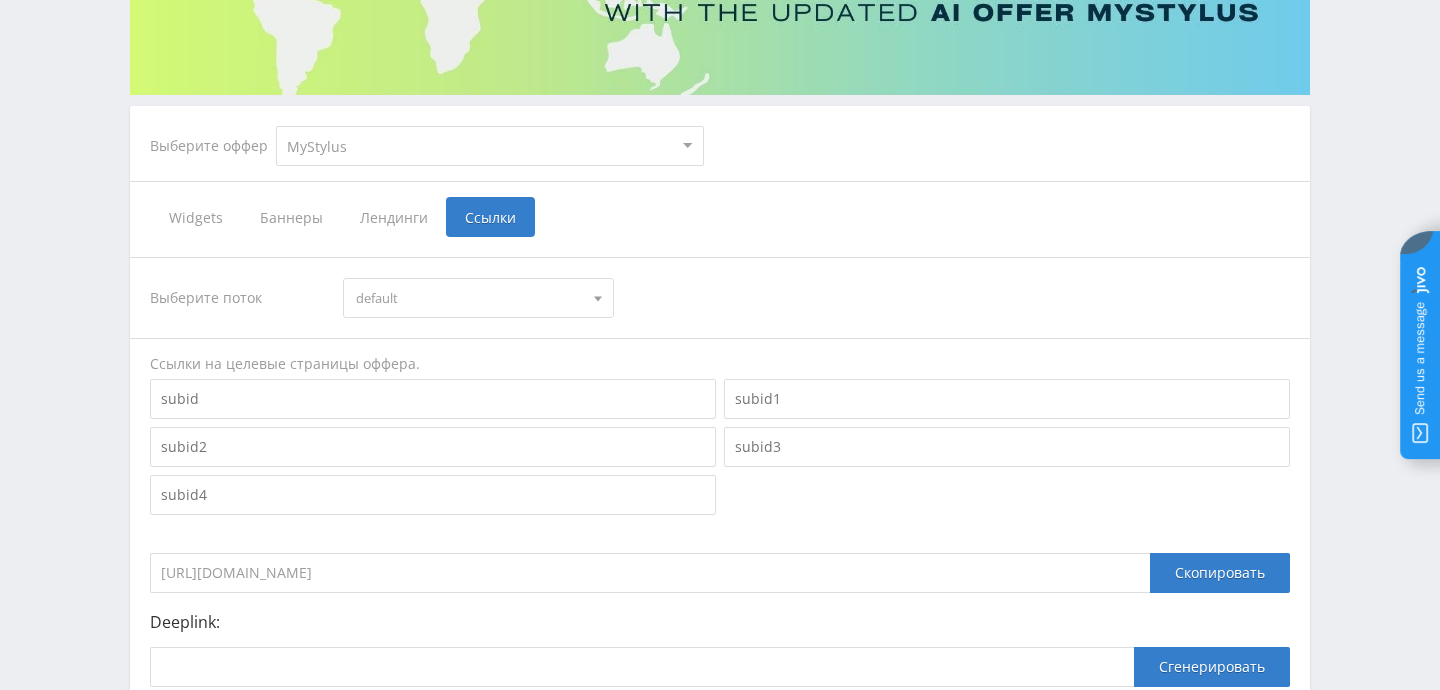 click on "Widgets" at bounding box center (195, 217) 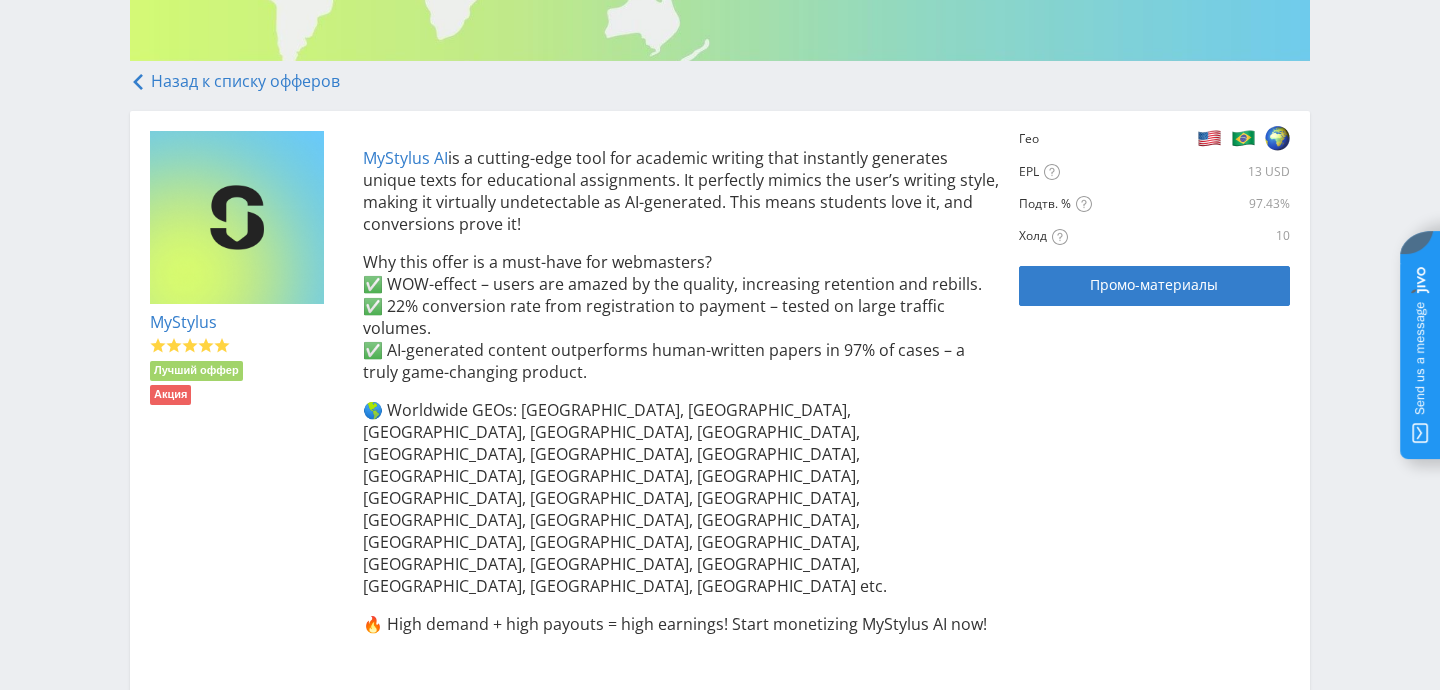scroll, scrollTop: 336, scrollLeft: 0, axis: vertical 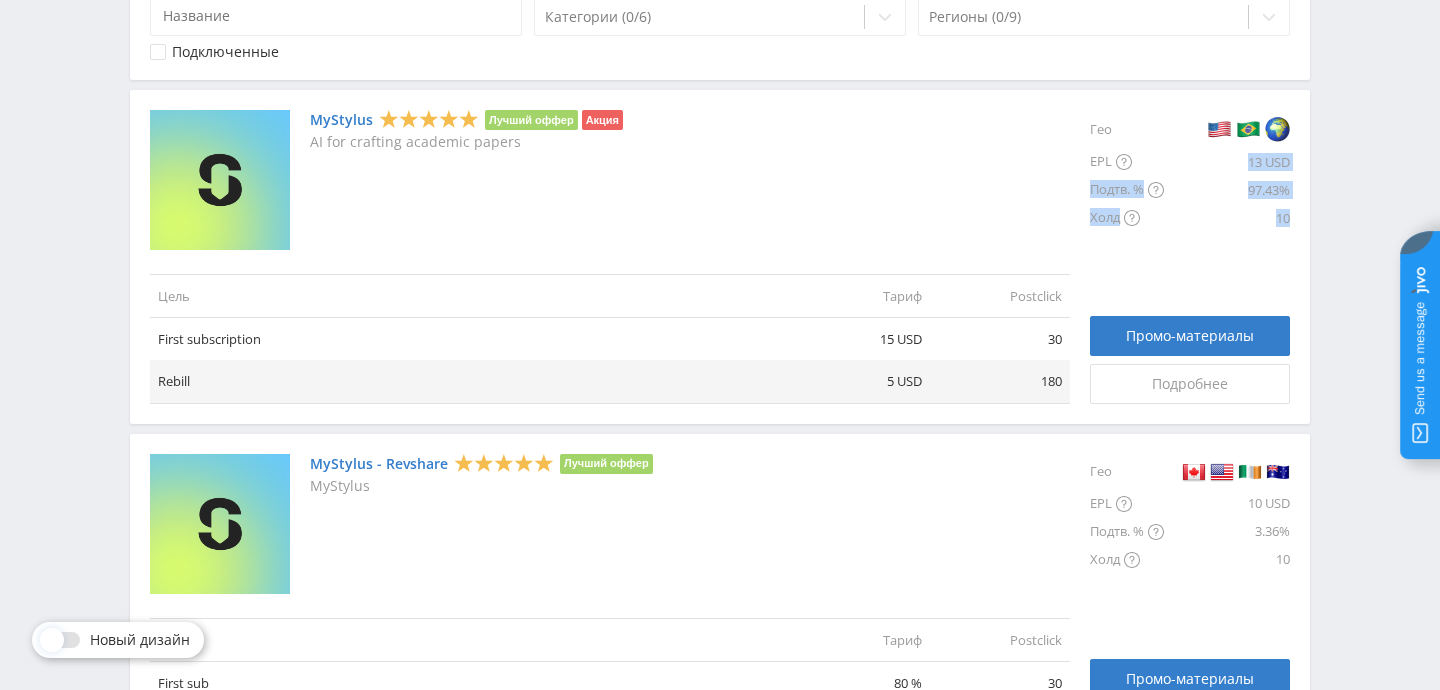 drag, startPoint x: 1243, startPoint y: 161, endPoint x: 1291, endPoint y: 163, distance: 48.04165 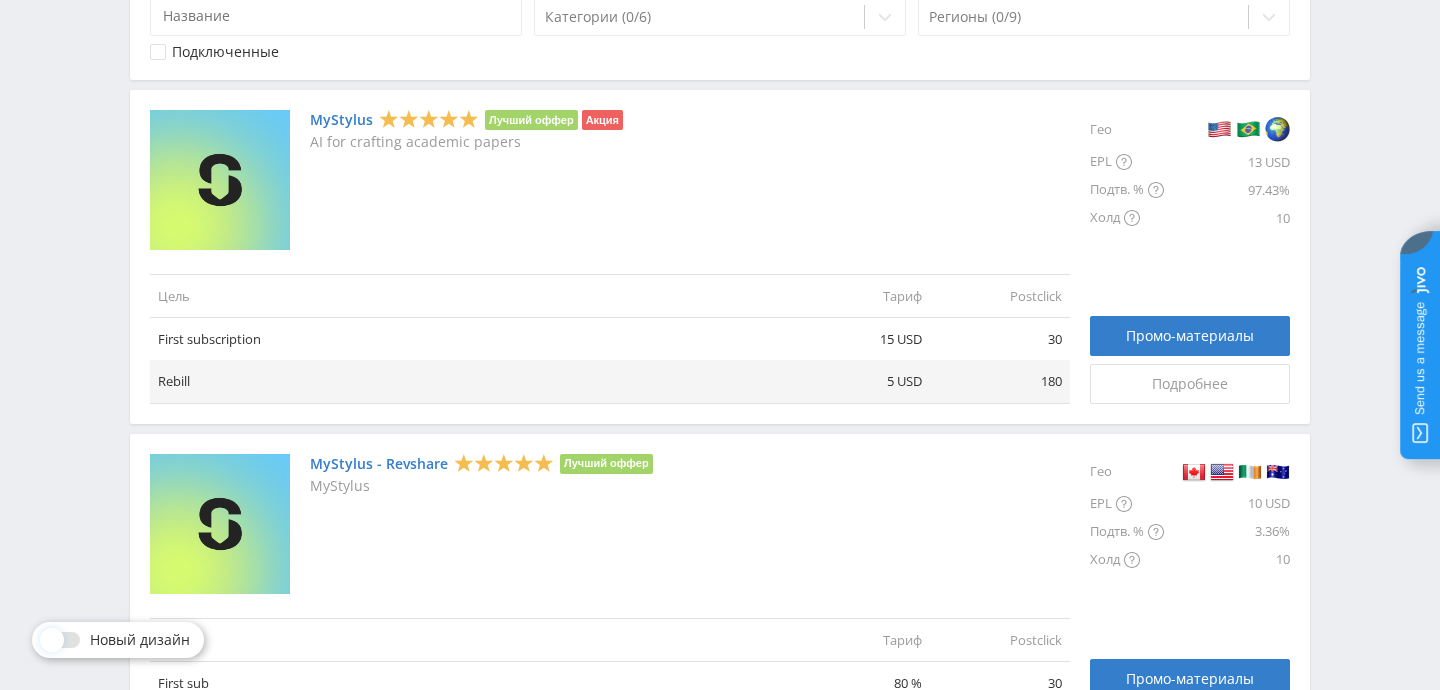 click on "MyStylus Лучший оффер Акция AI for crafting academic papers Цель Тариф Postclick First subscription 15 USD 30 Rebill 5 USD 180 Гео EPL 13 USD Подтв. % 97.43% Холд 10 Промо-материалы Подробнее" at bounding box center [720, 257] 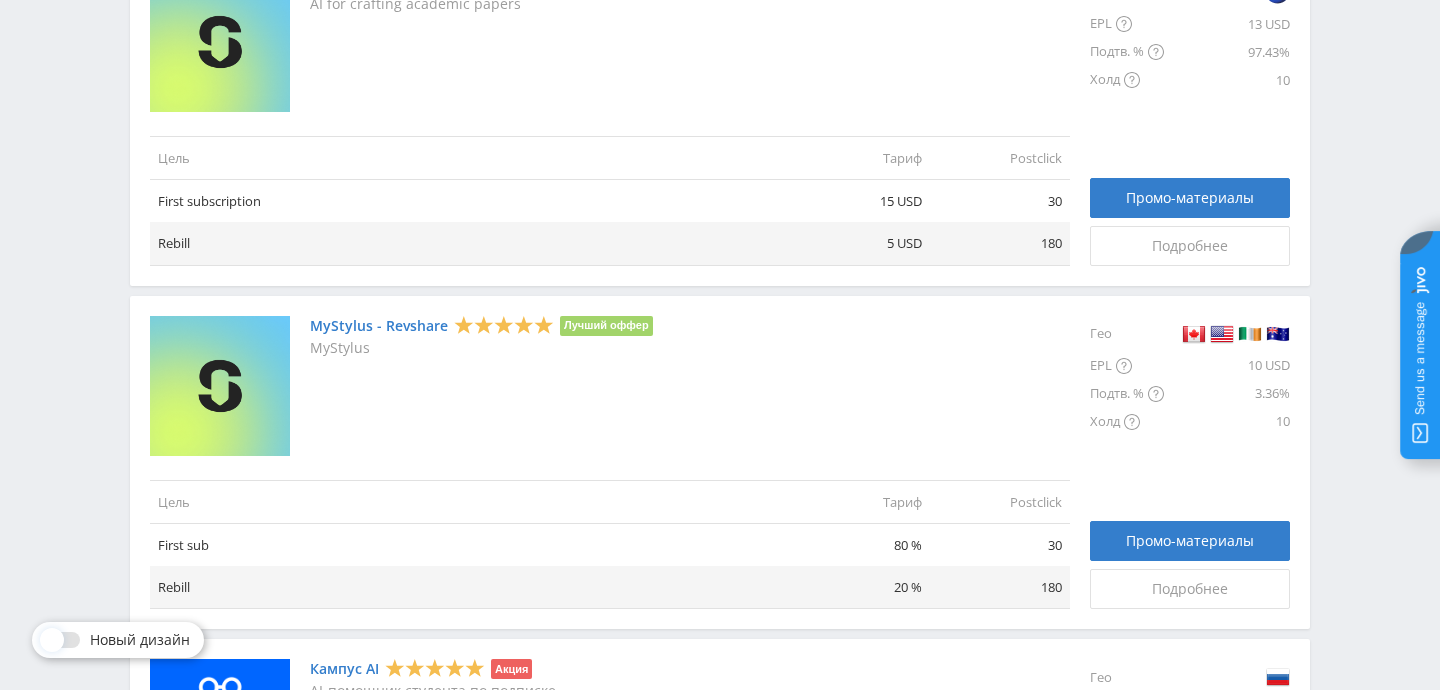 scroll, scrollTop: 594, scrollLeft: 0, axis: vertical 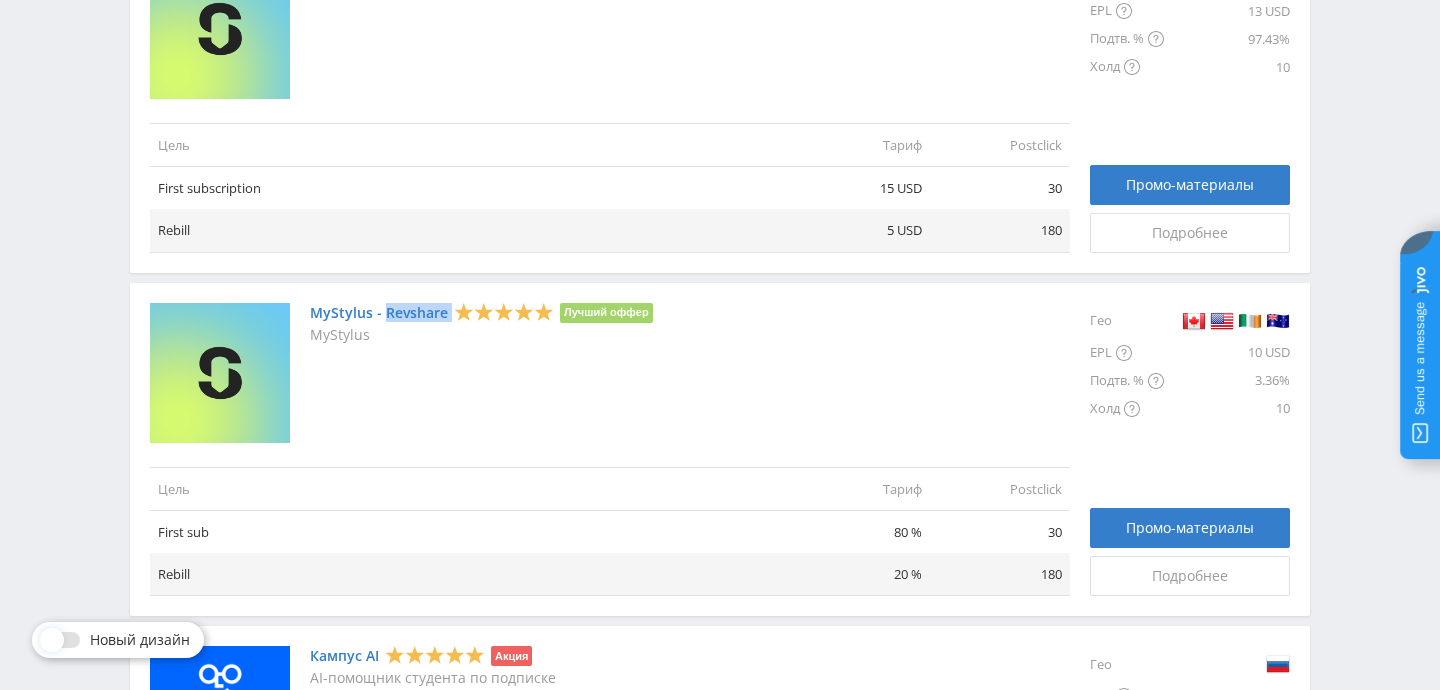 drag, startPoint x: 449, startPoint y: 318, endPoint x: 386, endPoint y: 311, distance: 63.387695 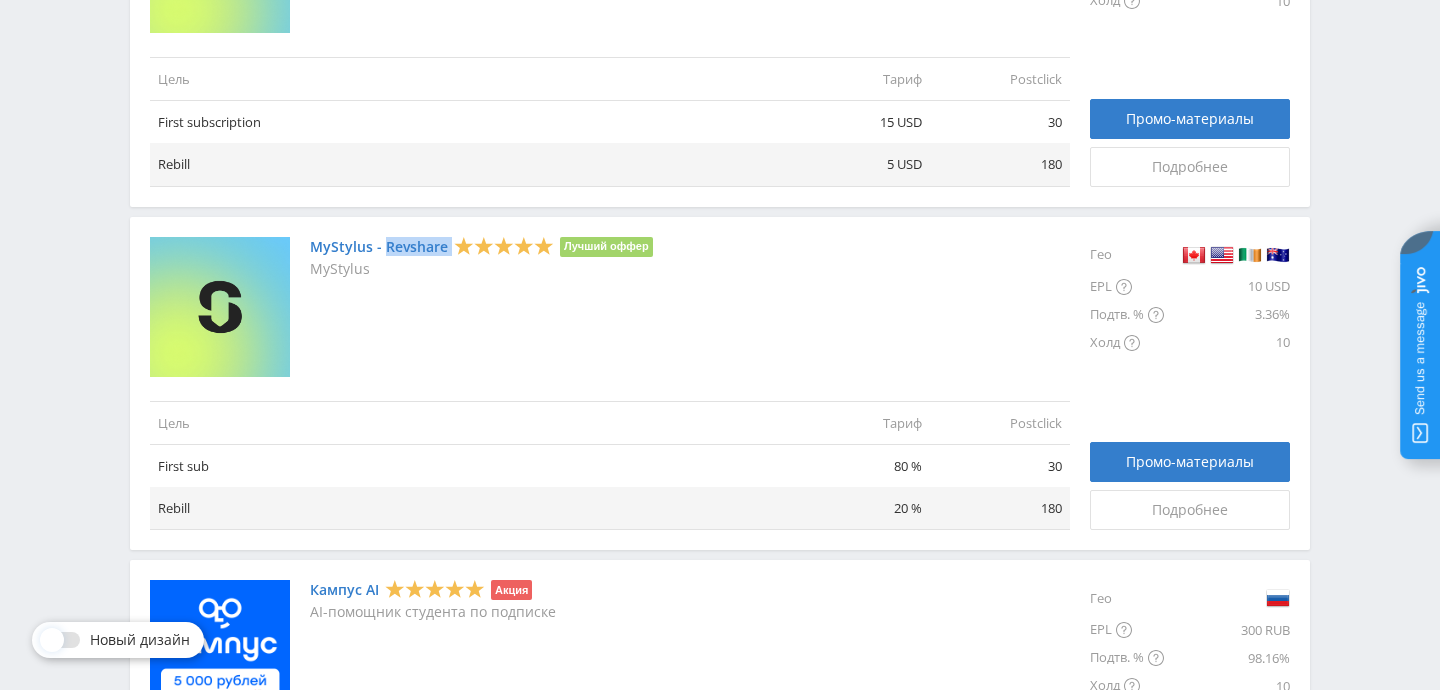 scroll, scrollTop: 658, scrollLeft: 0, axis: vertical 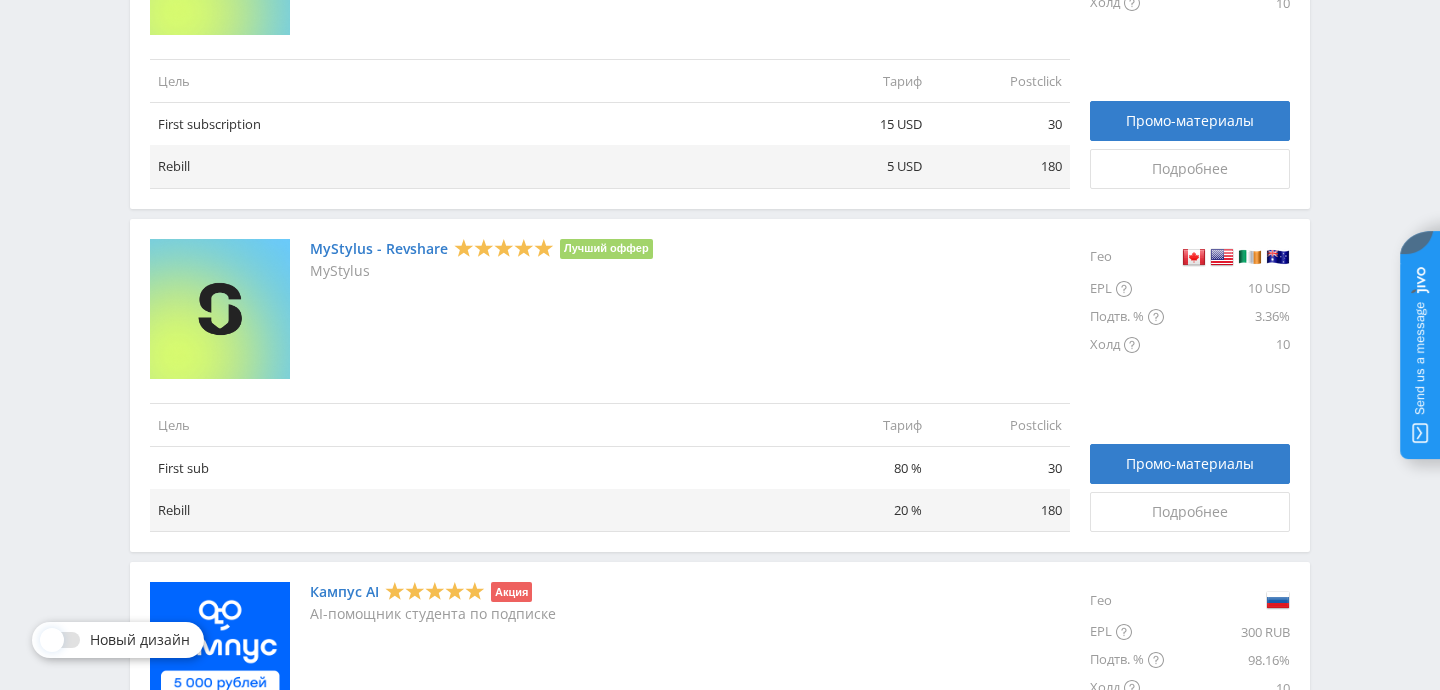 click on "MyStylus - Revshare Лучший оффер MyStylus" at bounding box center [481, 309] 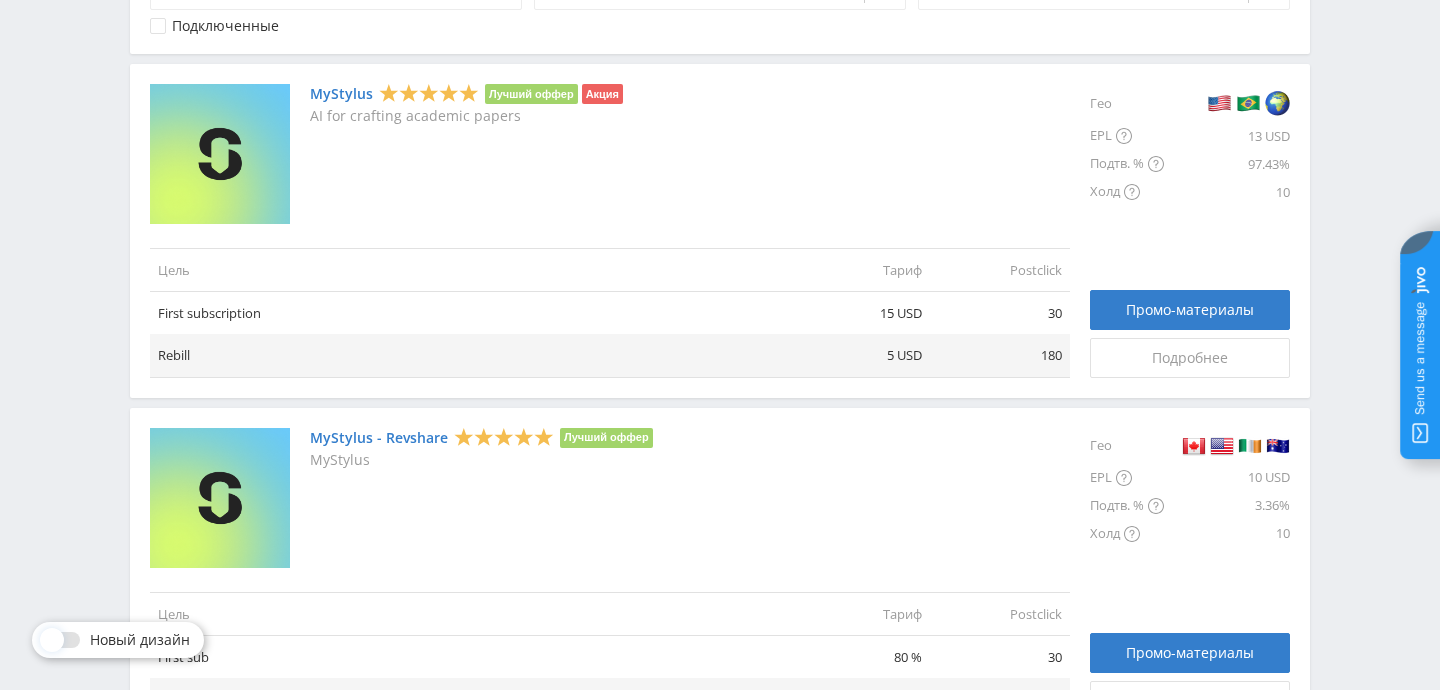 scroll, scrollTop: 498, scrollLeft: 0, axis: vertical 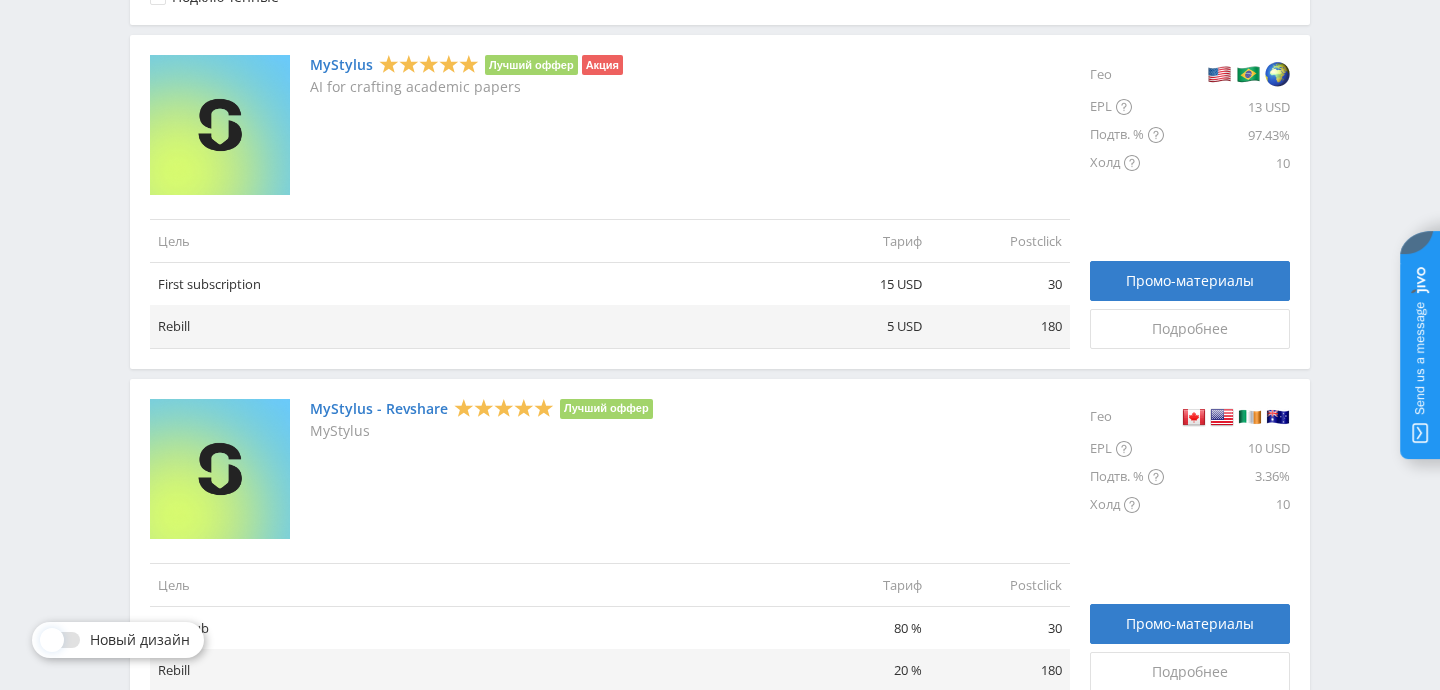 click at bounding box center [1194, 417] 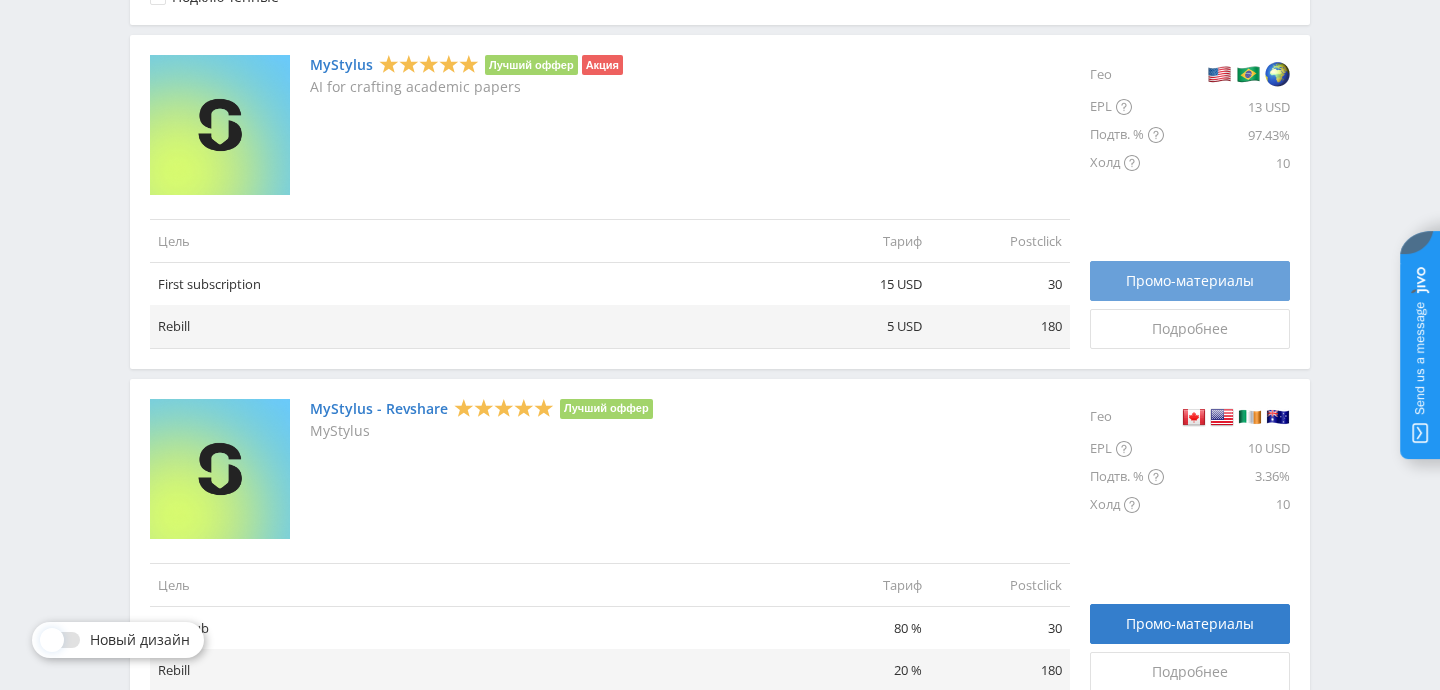 click on "Промо-материалы" at bounding box center [1190, 281] 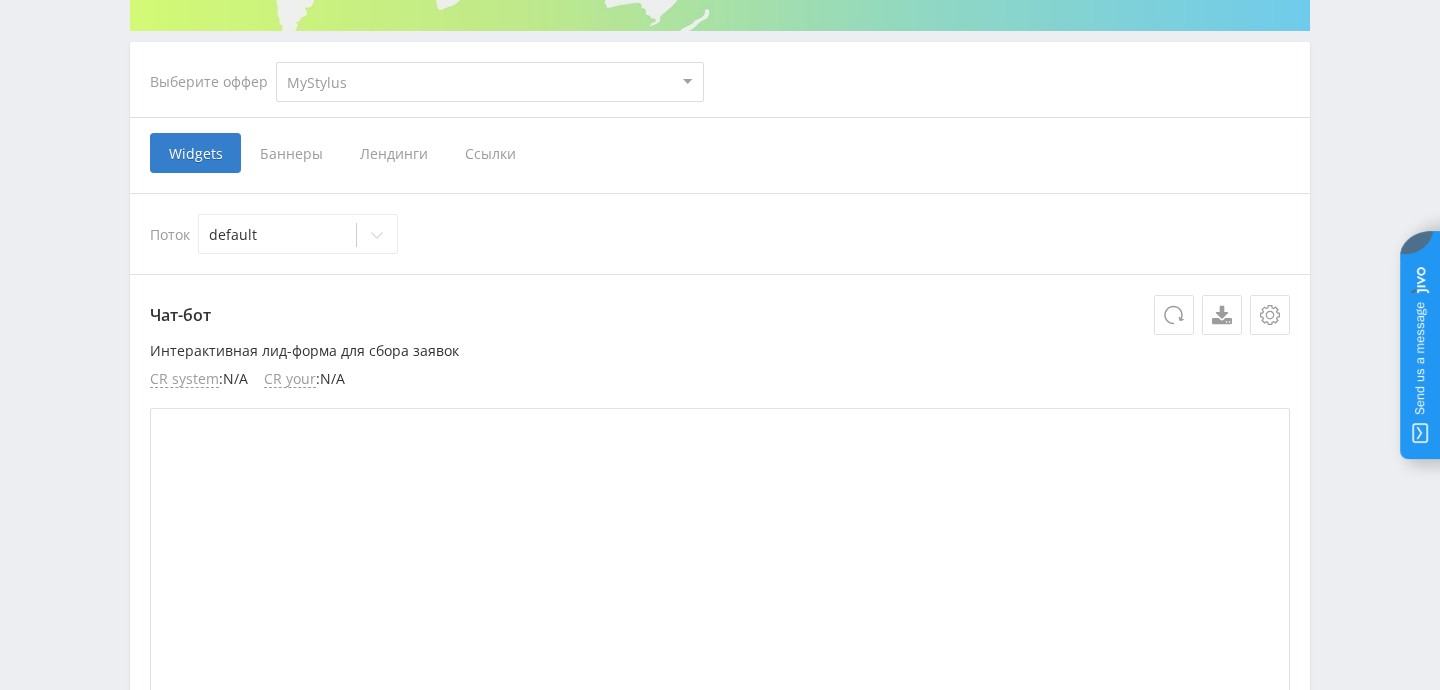 scroll, scrollTop: 366, scrollLeft: 0, axis: vertical 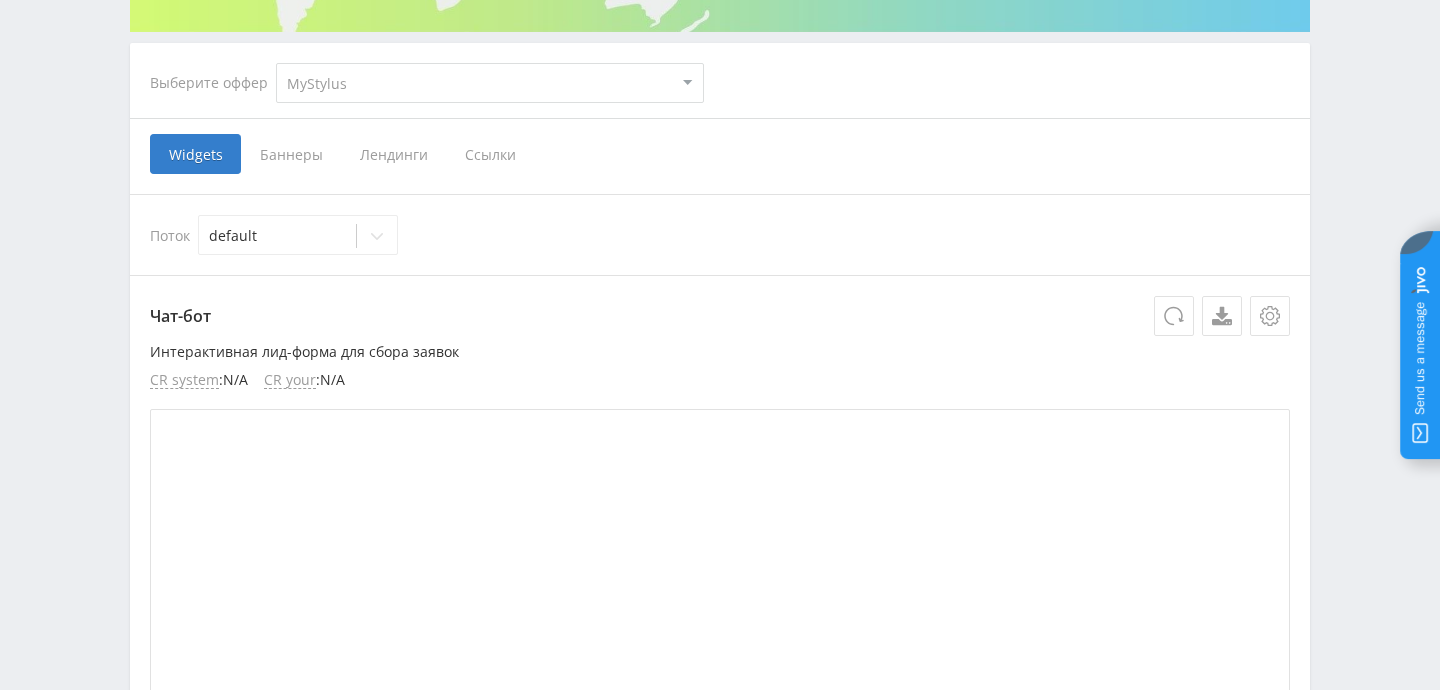 click on "Ссылки" at bounding box center (490, 154) 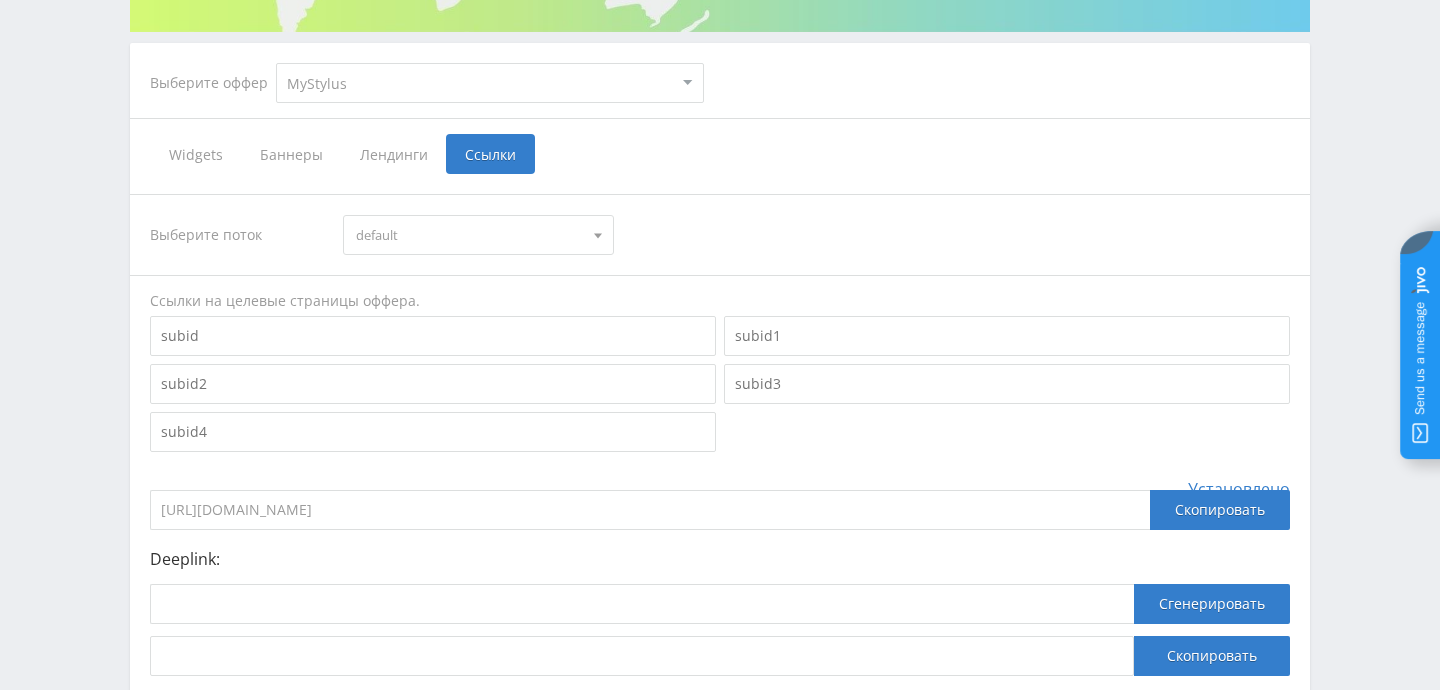scroll, scrollTop: 512, scrollLeft: 0, axis: vertical 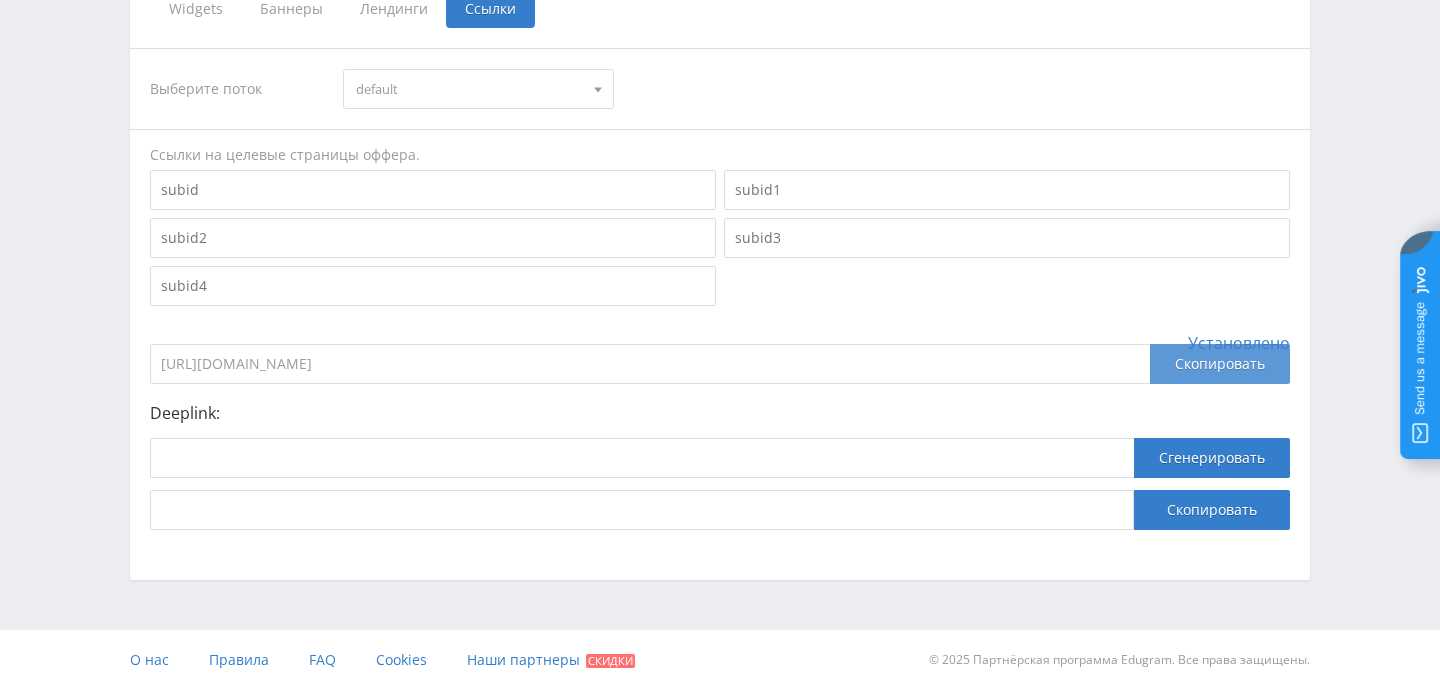click on "Скопировать" at bounding box center (1220, 364) 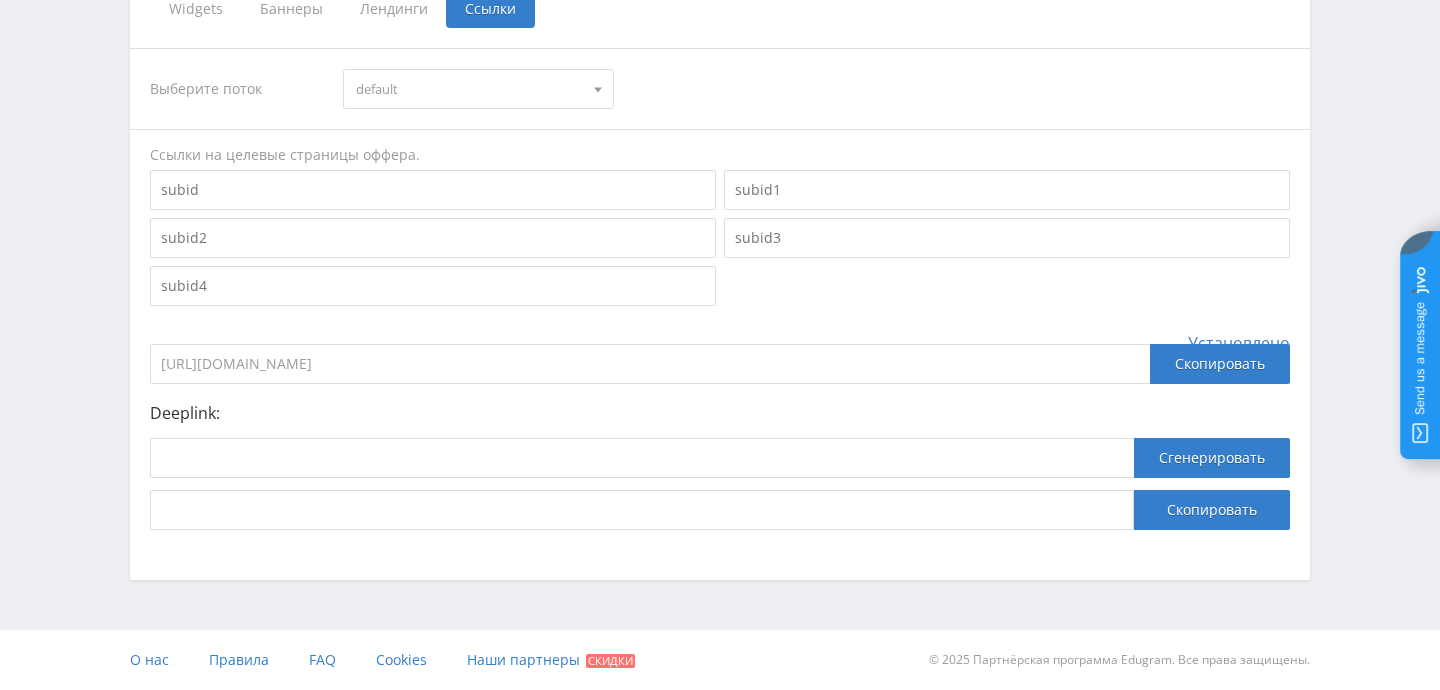 click on "Telegram-канал Инструменты База знаний
Ваш менеджер:
[PERSON_NAME]
Online
@edugram_support
Задать вопрос менеджеру
Бонус 3000 (0%)
Заработано 0 из 5 000 ₽" at bounding box center (720, 89) 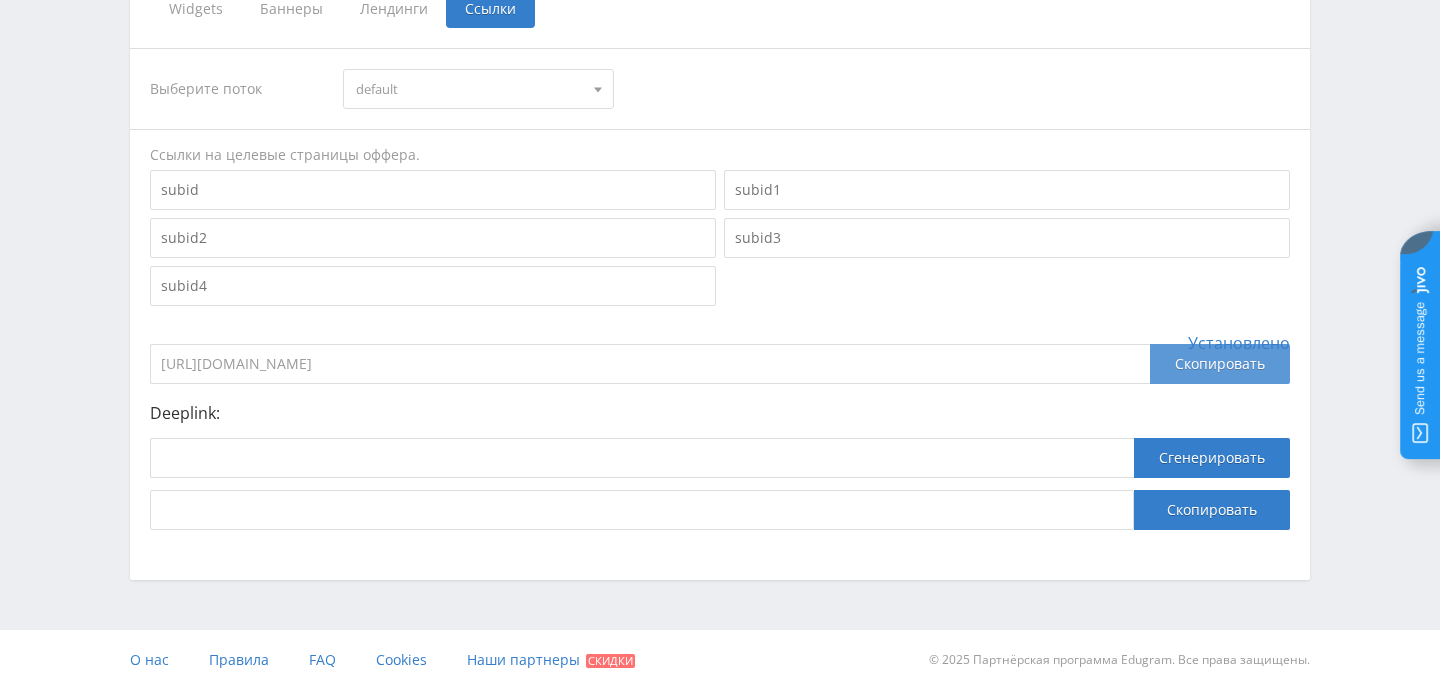 click on "Скопировать" at bounding box center [1220, 364] 